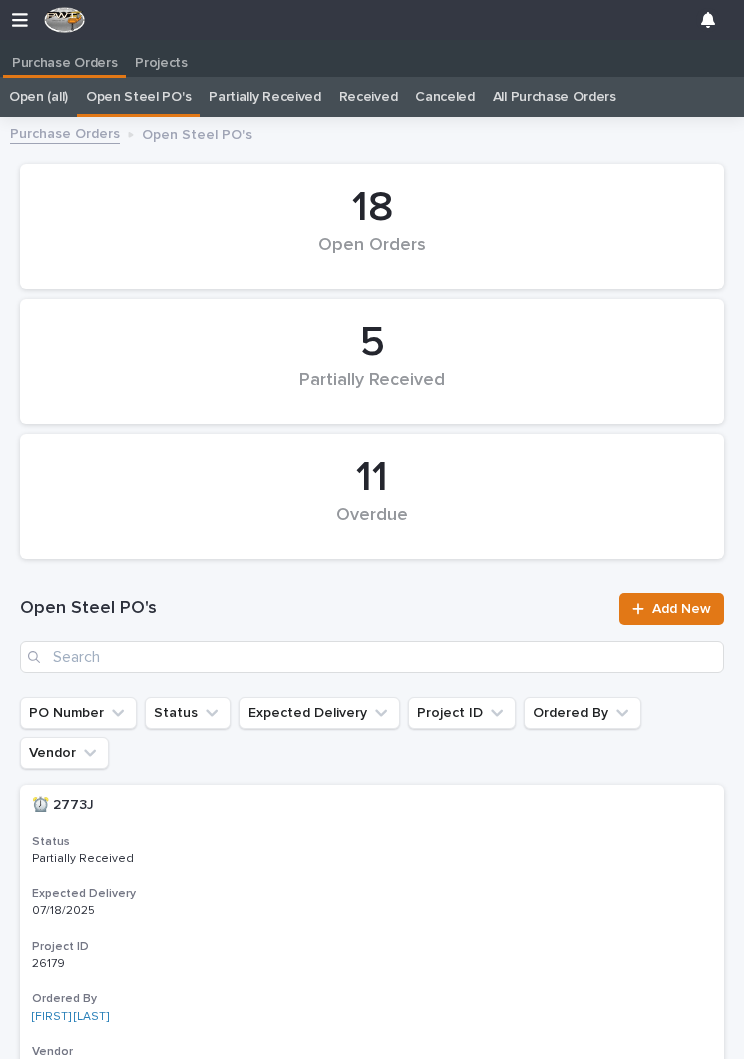 scroll, scrollTop: 0, scrollLeft: 0, axis: both 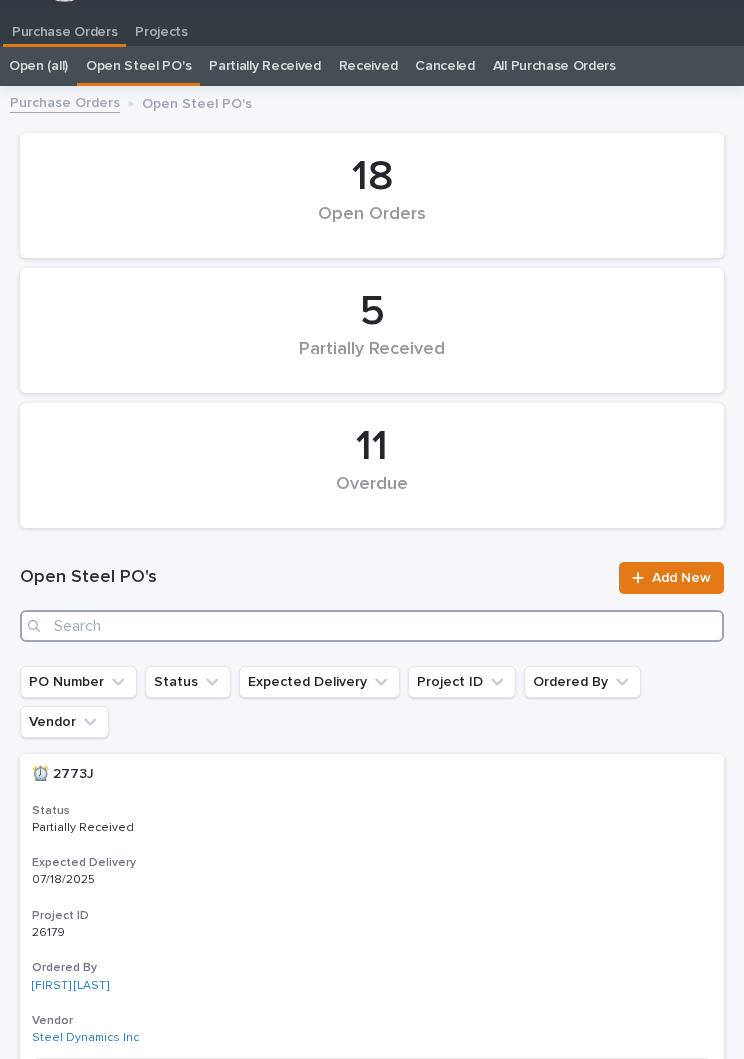 click at bounding box center (372, 626) 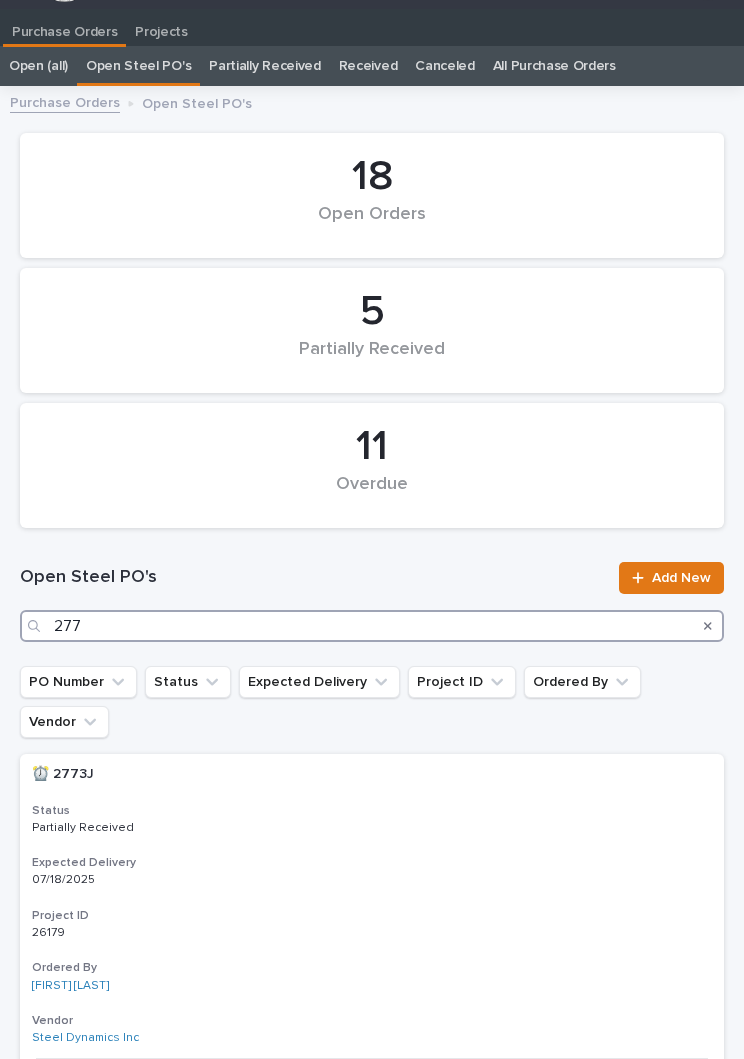 type on "2773" 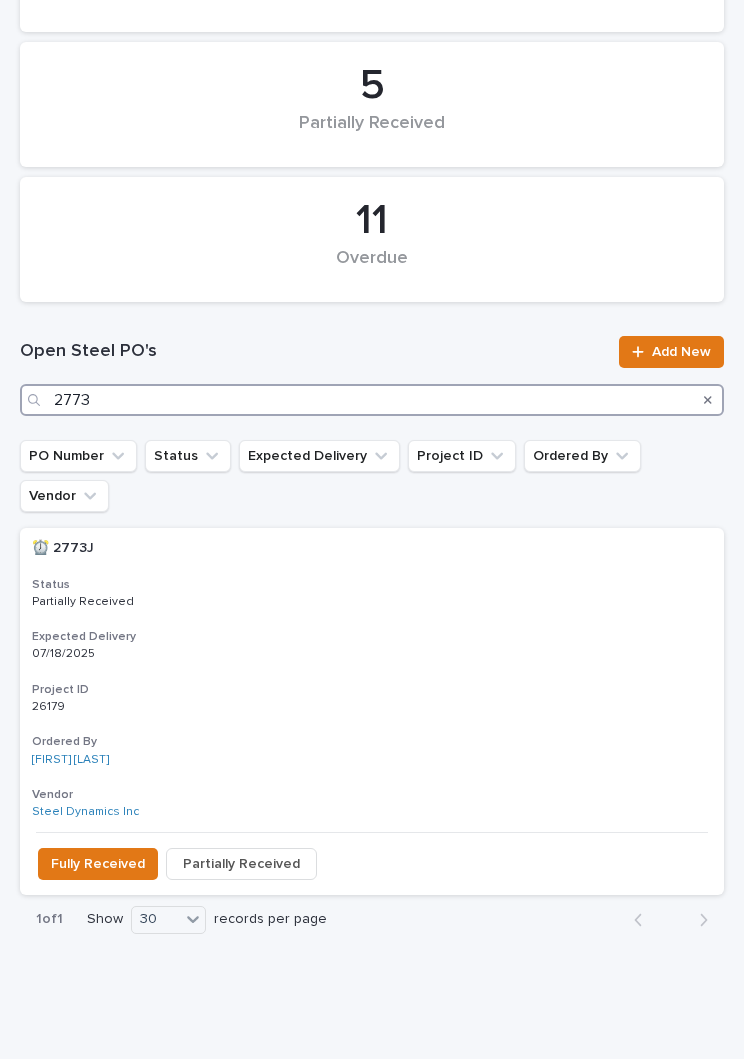 scroll, scrollTop: 255, scrollLeft: 0, axis: vertical 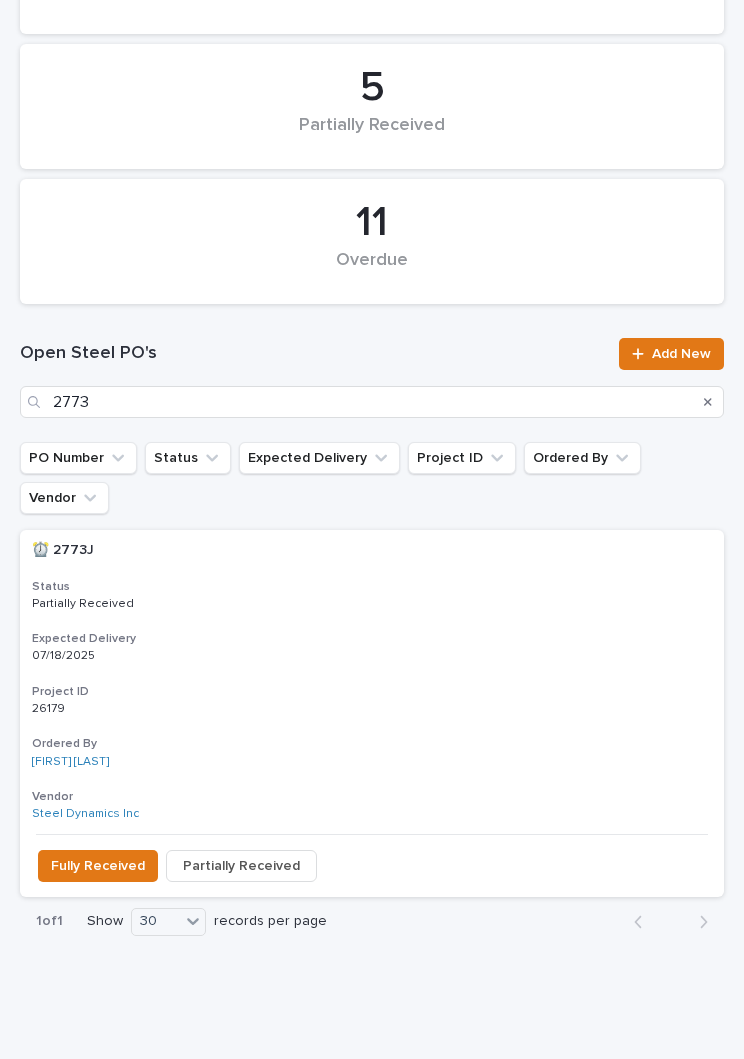 click on "07/18/2025" at bounding box center [372, 656] 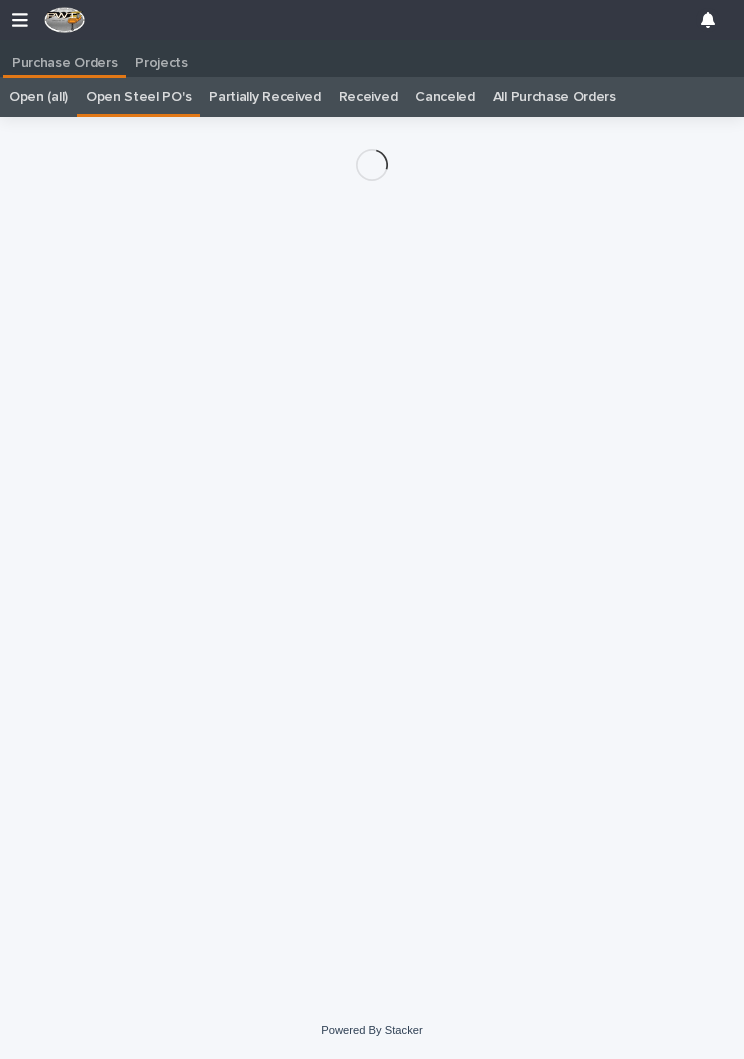 scroll, scrollTop: 12, scrollLeft: 0, axis: vertical 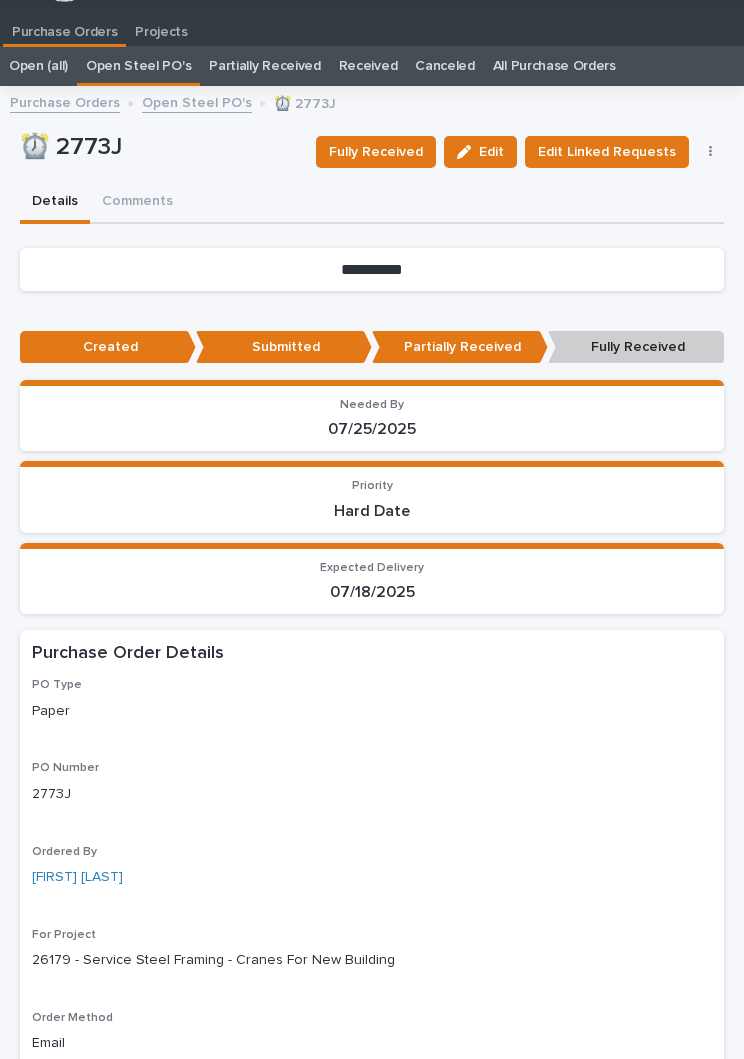 click on "Fully Received" at bounding box center (376, 152) 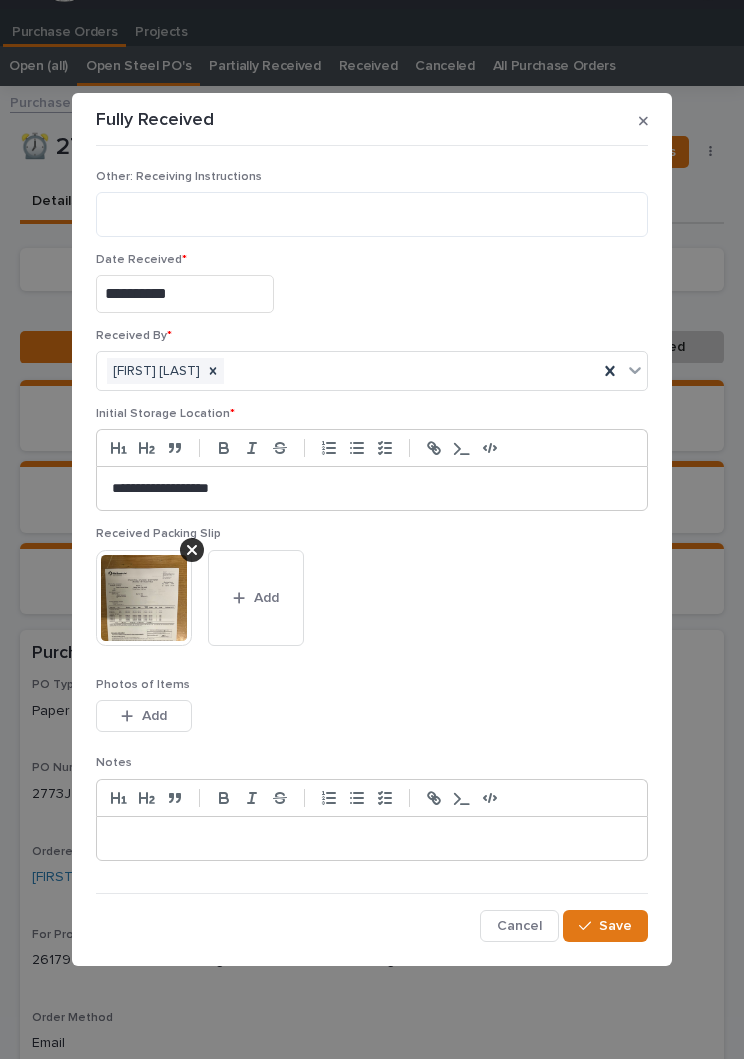 click on "Add" at bounding box center [256, 598] 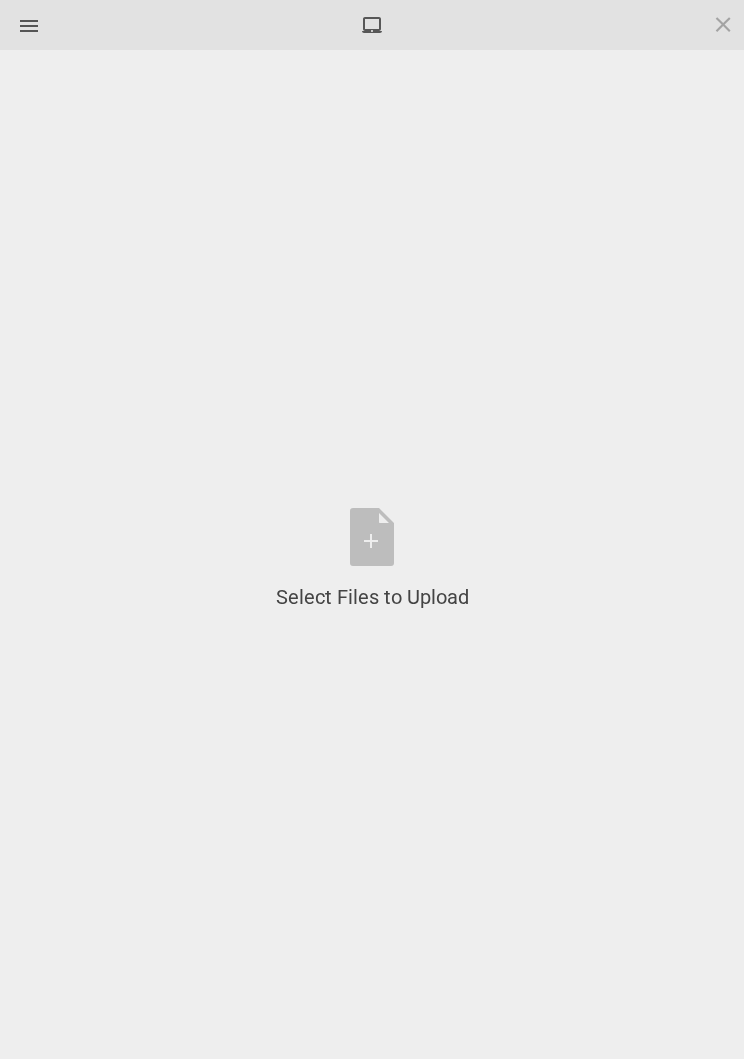 click on "Select Files to Upload
or Drag and Drop, Copy and Paste Files" at bounding box center [372, 559] 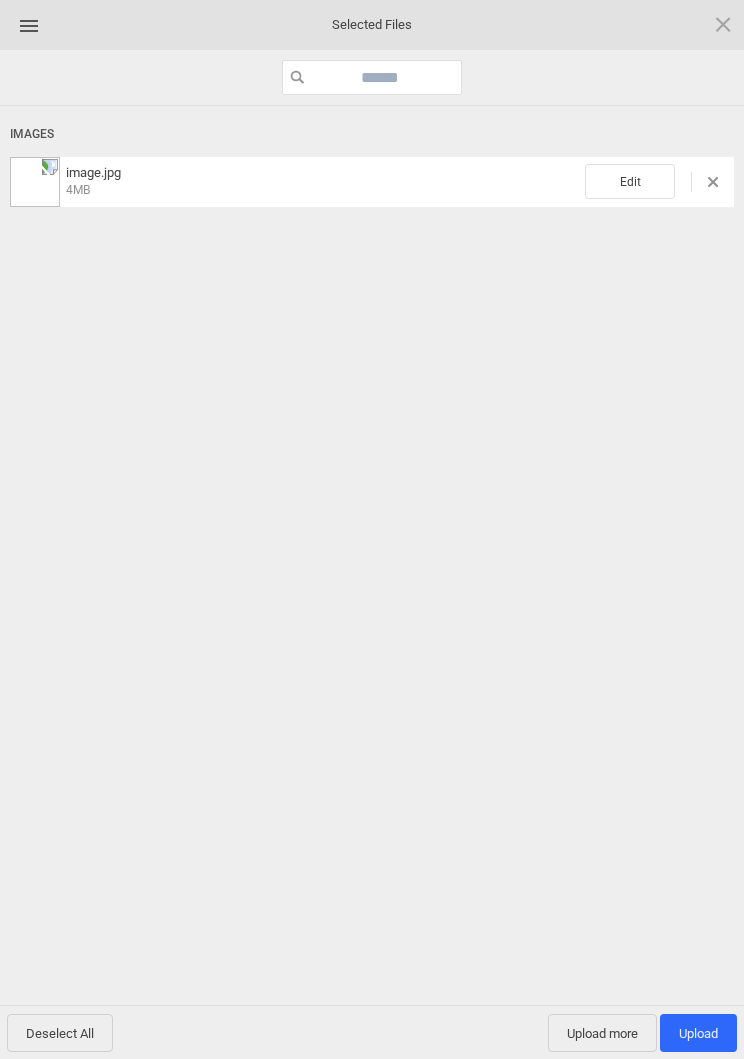click on "Edit" at bounding box center (630, 181) 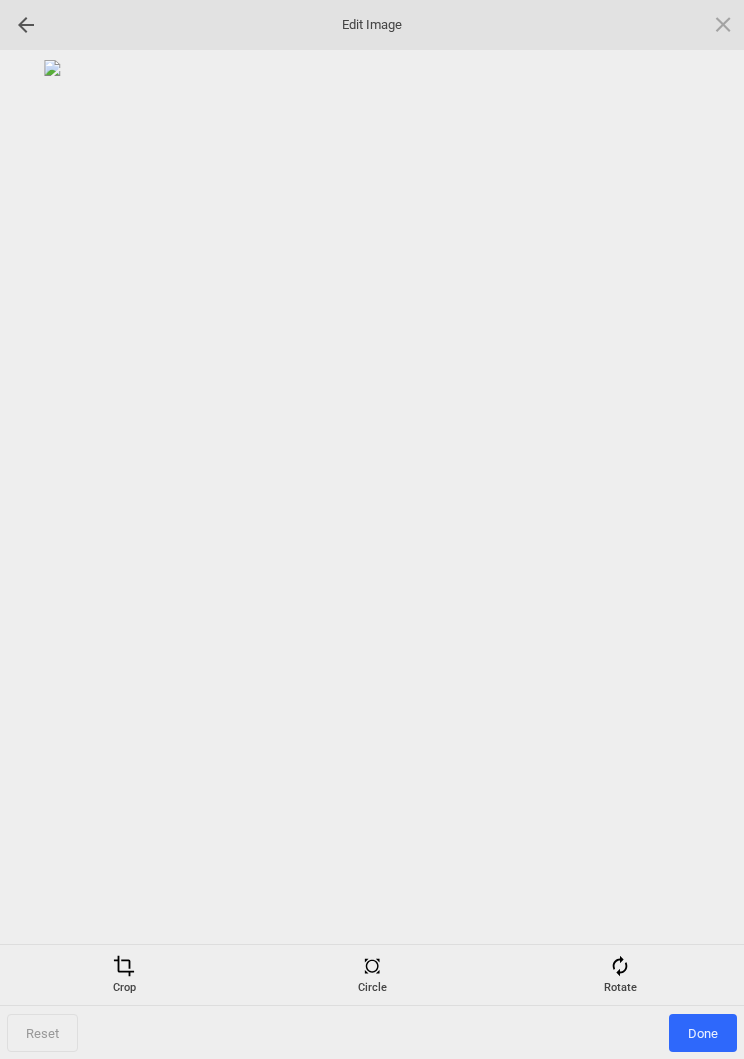 click at bounding box center (620, 966) 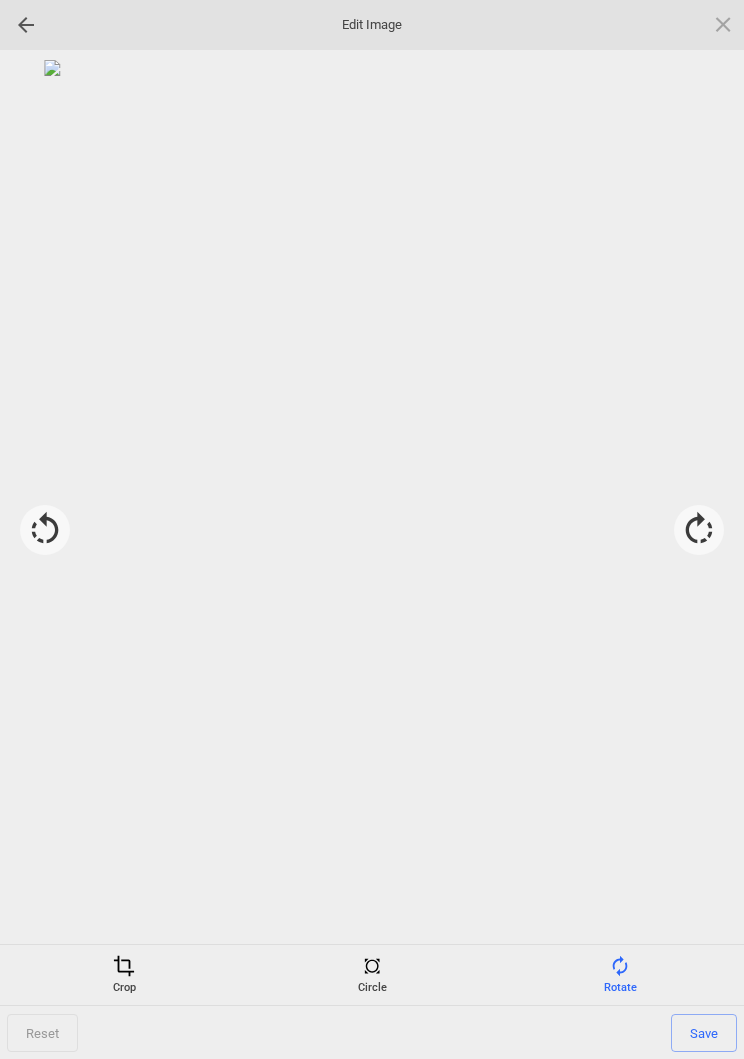 click at bounding box center [699, 530] 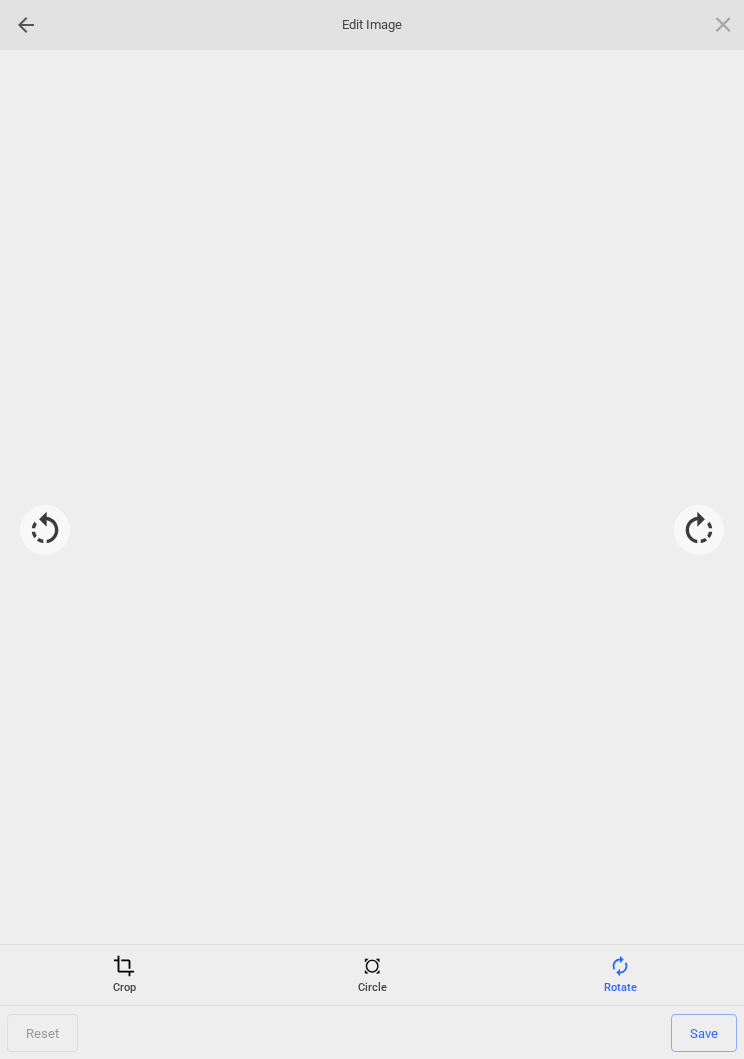 click at bounding box center (699, 530) 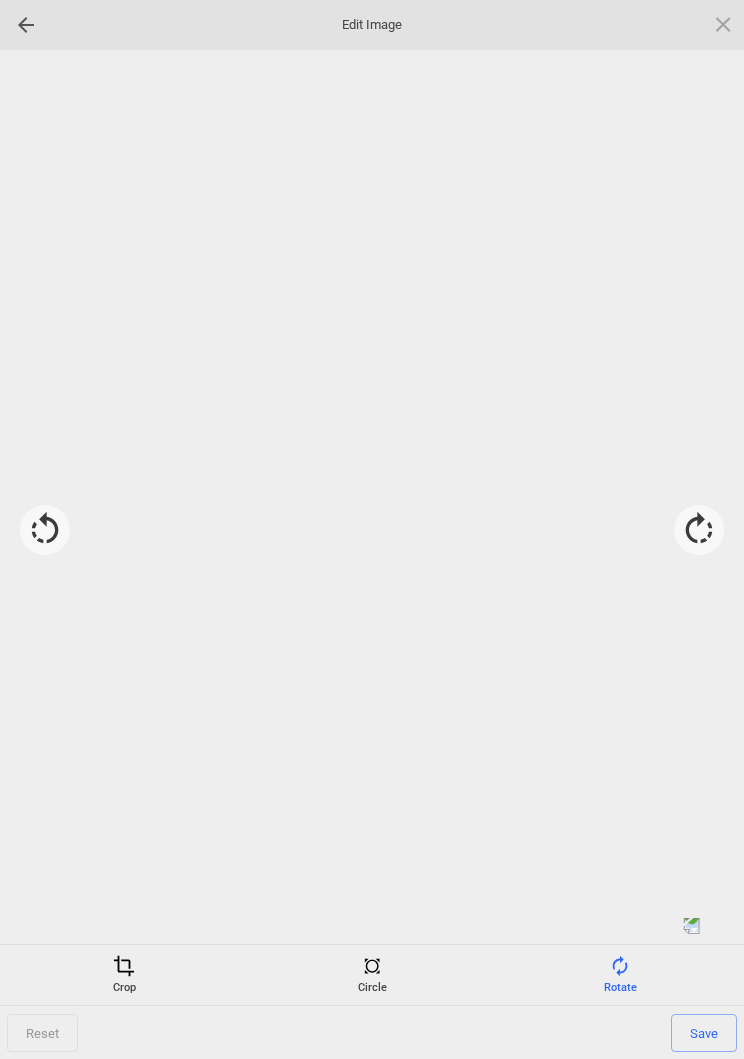 click at bounding box center [699, 530] 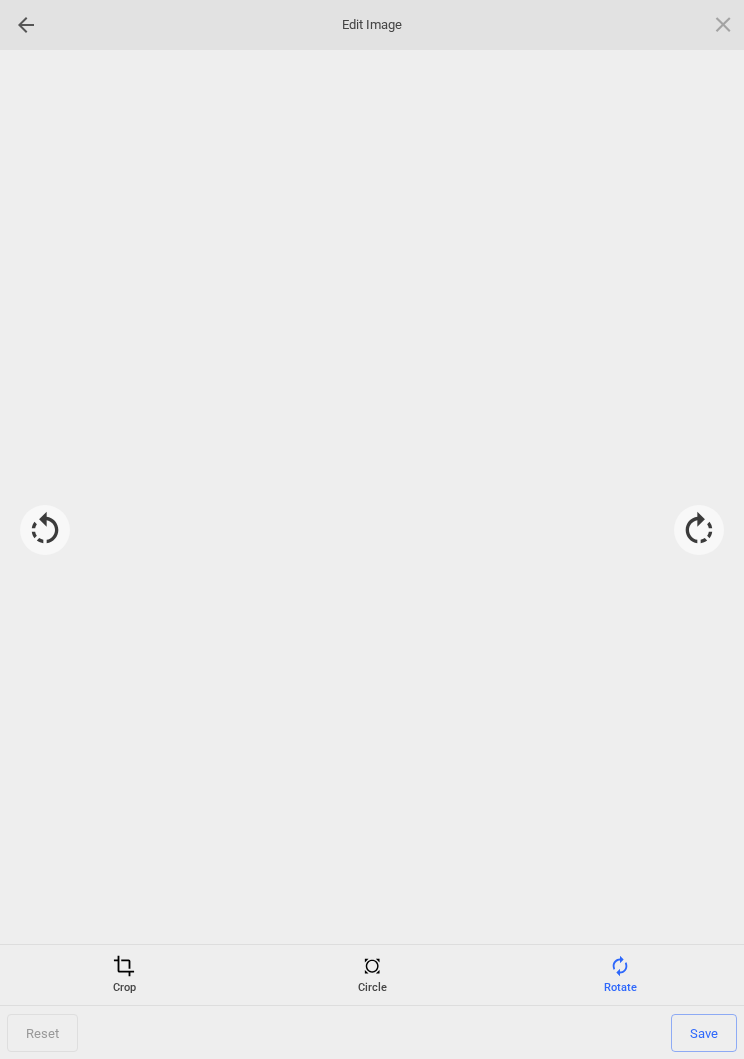 click at bounding box center (699, 530) 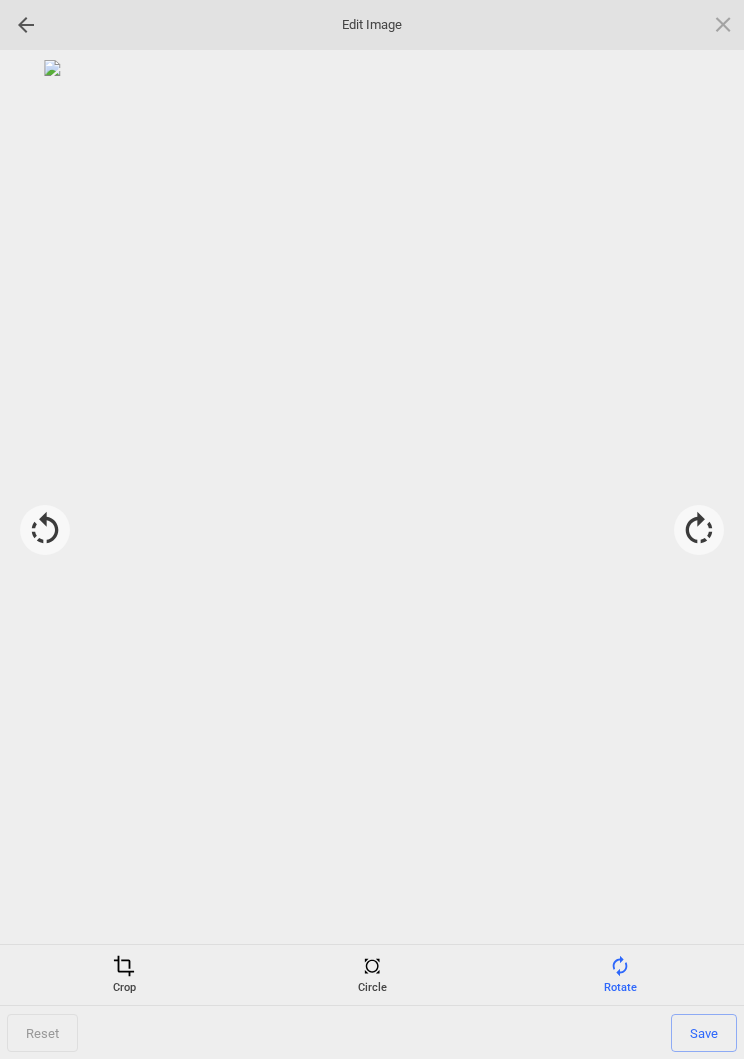 click on "Save" at bounding box center [704, 1033] 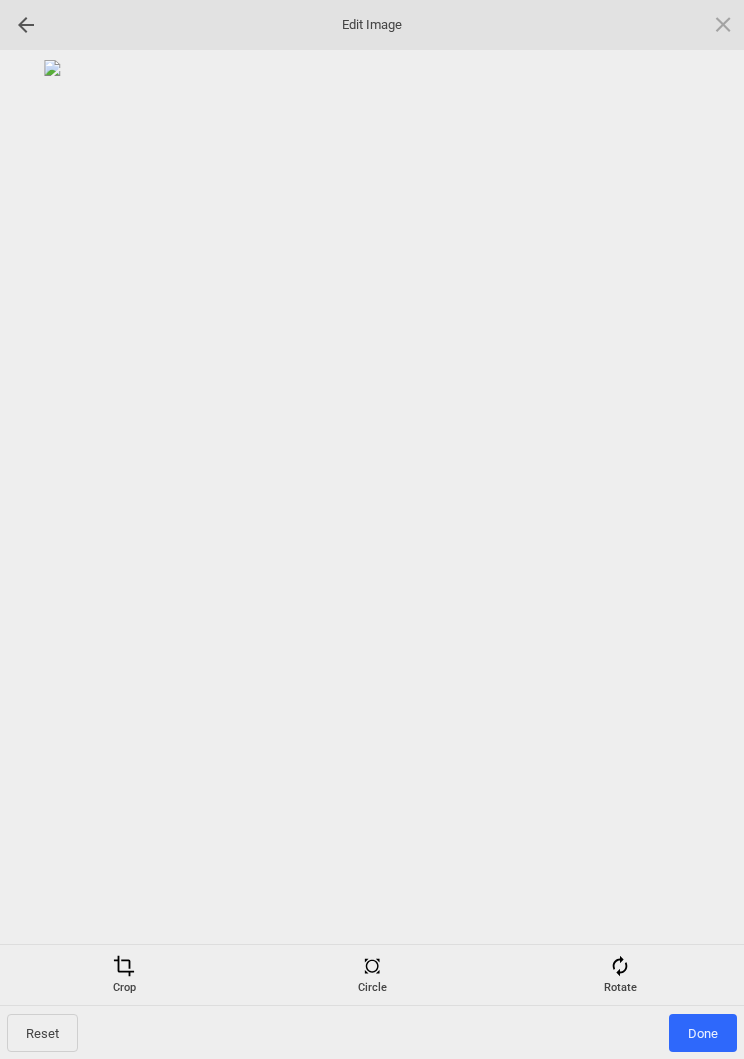 click on "Done" at bounding box center [703, 1033] 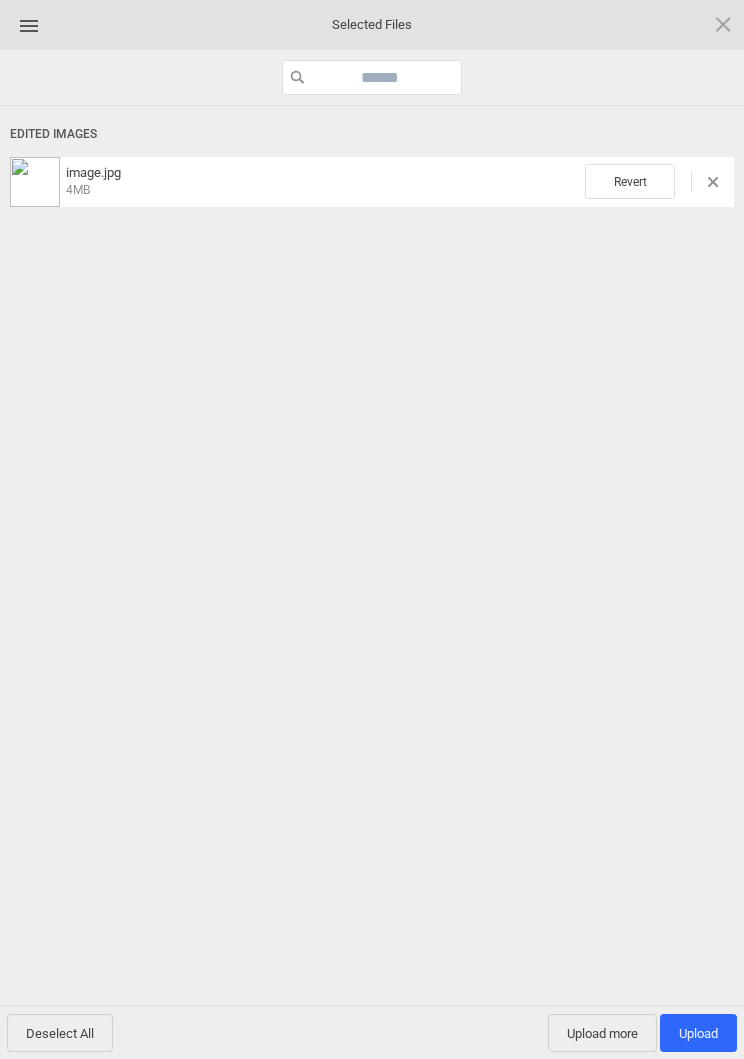 click on "Upload
1" at bounding box center [698, 1033] 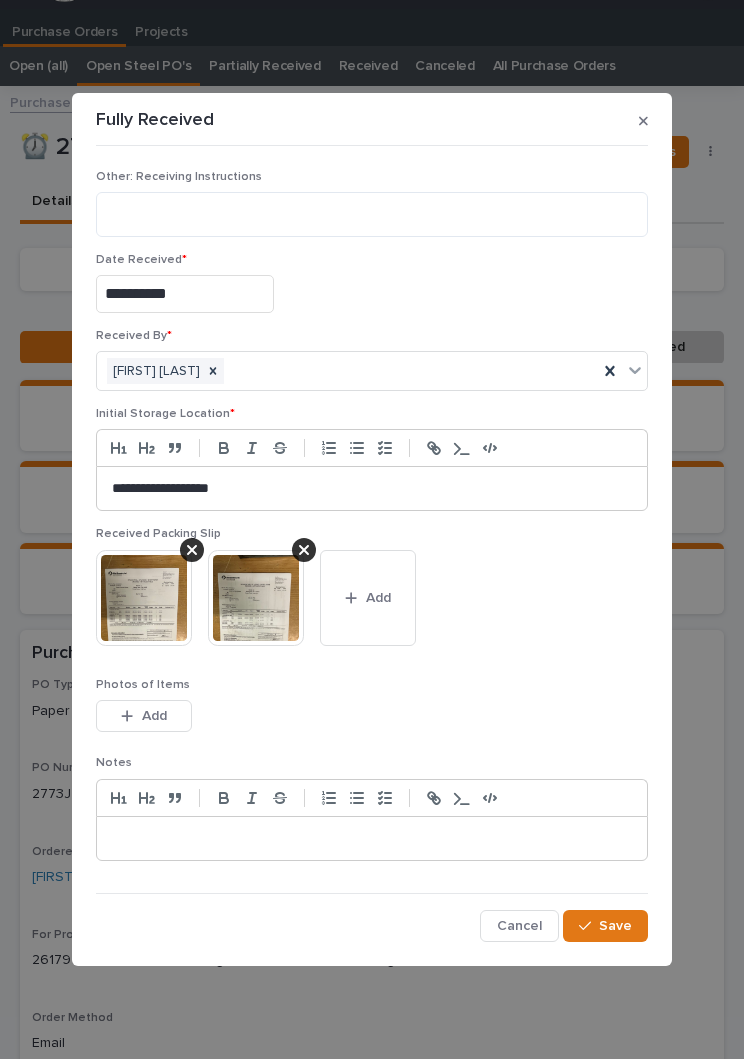click on "Save" at bounding box center [615, 926] 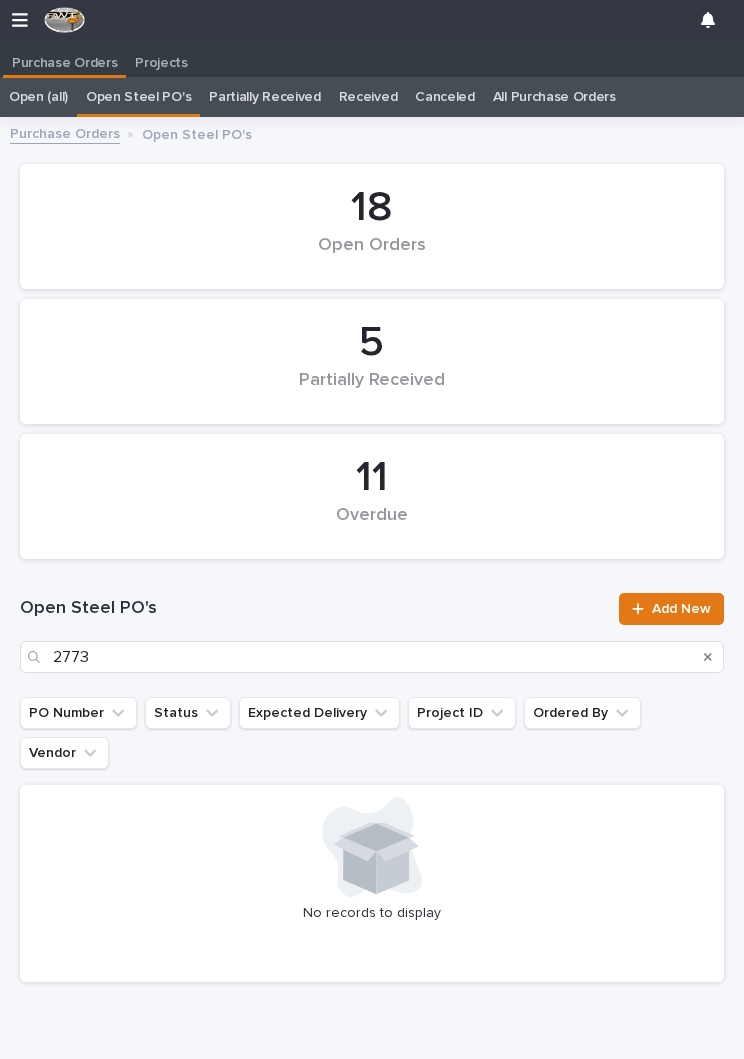 scroll, scrollTop: 12, scrollLeft: 0, axis: vertical 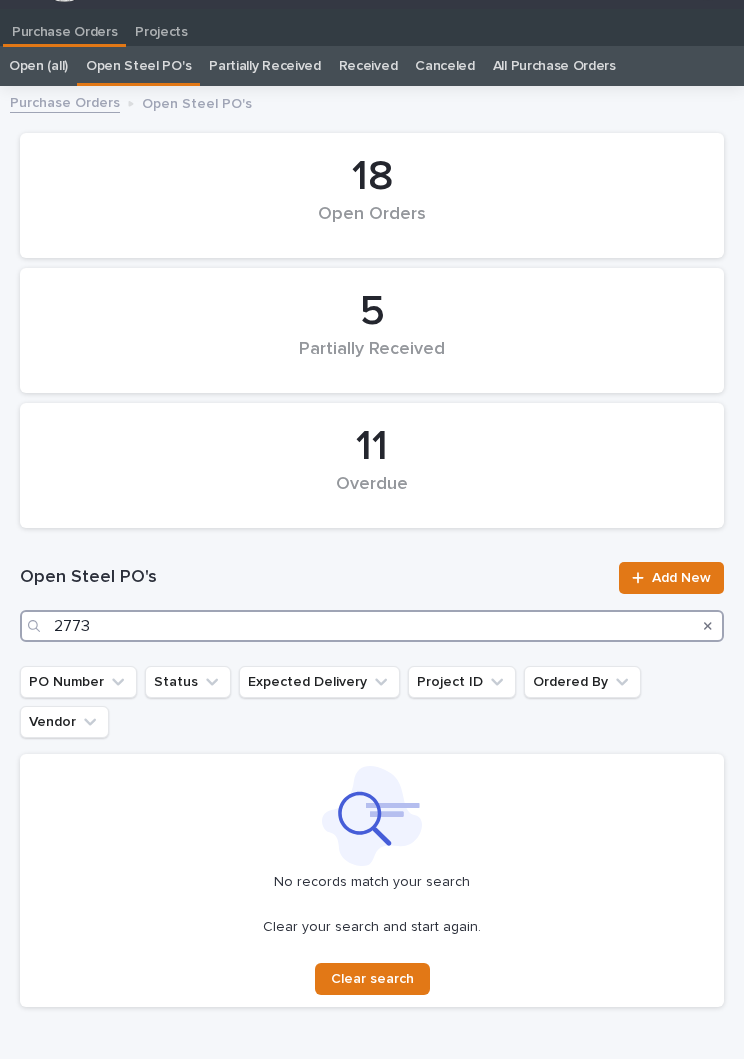 click on "2773" at bounding box center [372, 626] 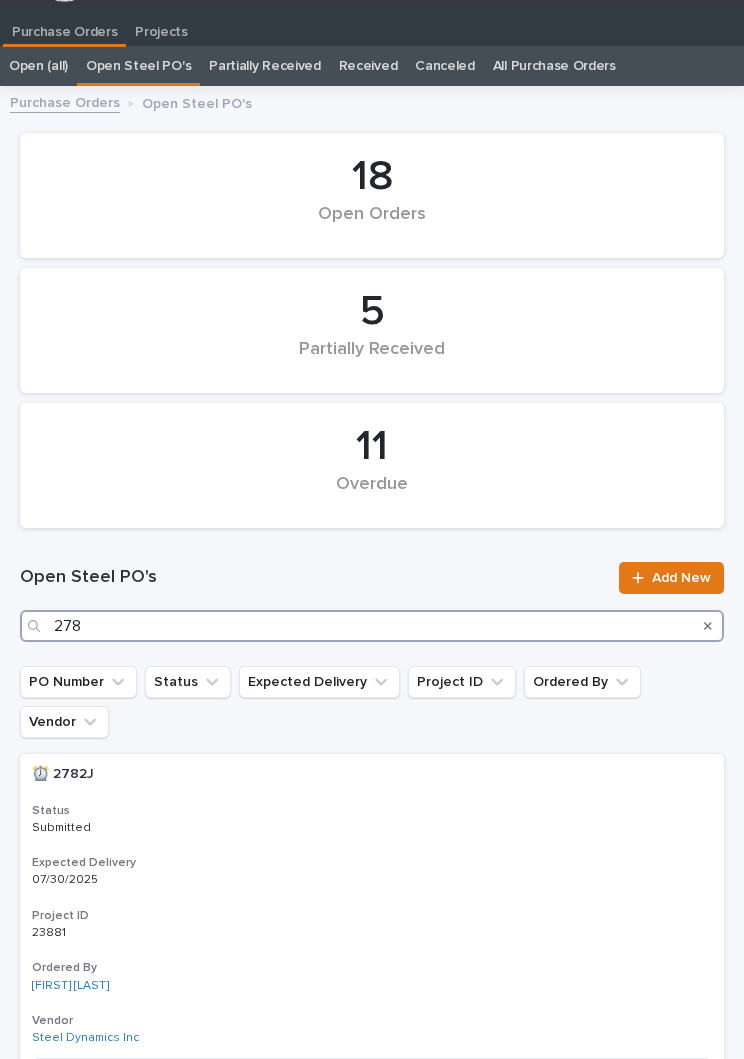 type on "2782" 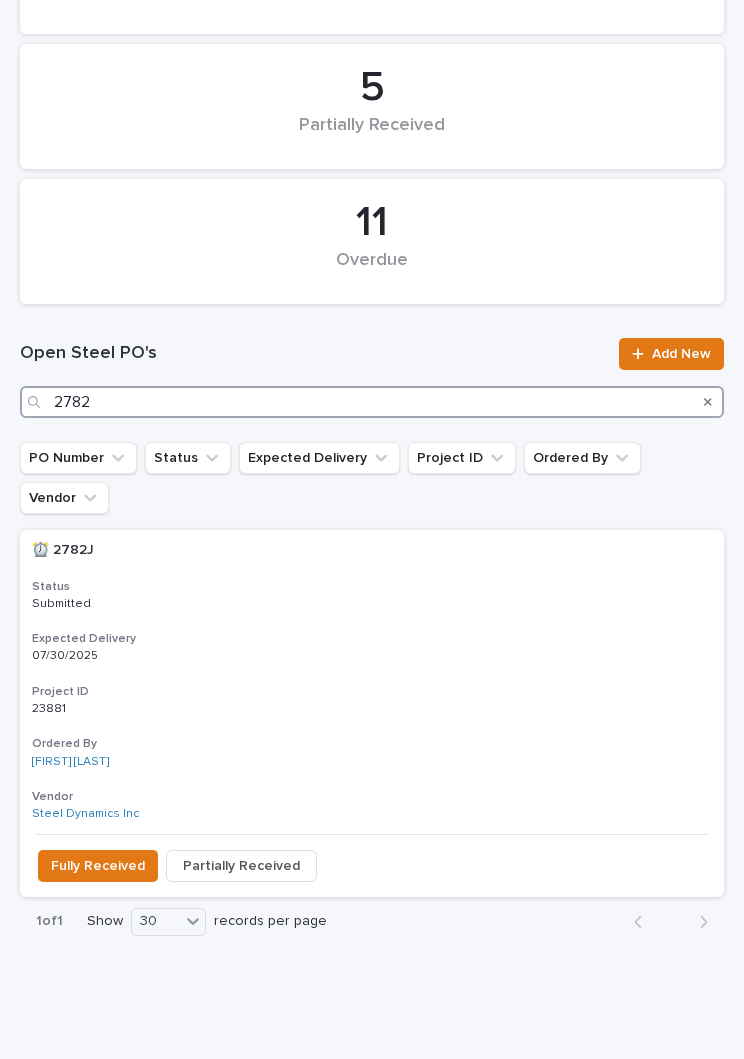 scroll, scrollTop: 255, scrollLeft: 0, axis: vertical 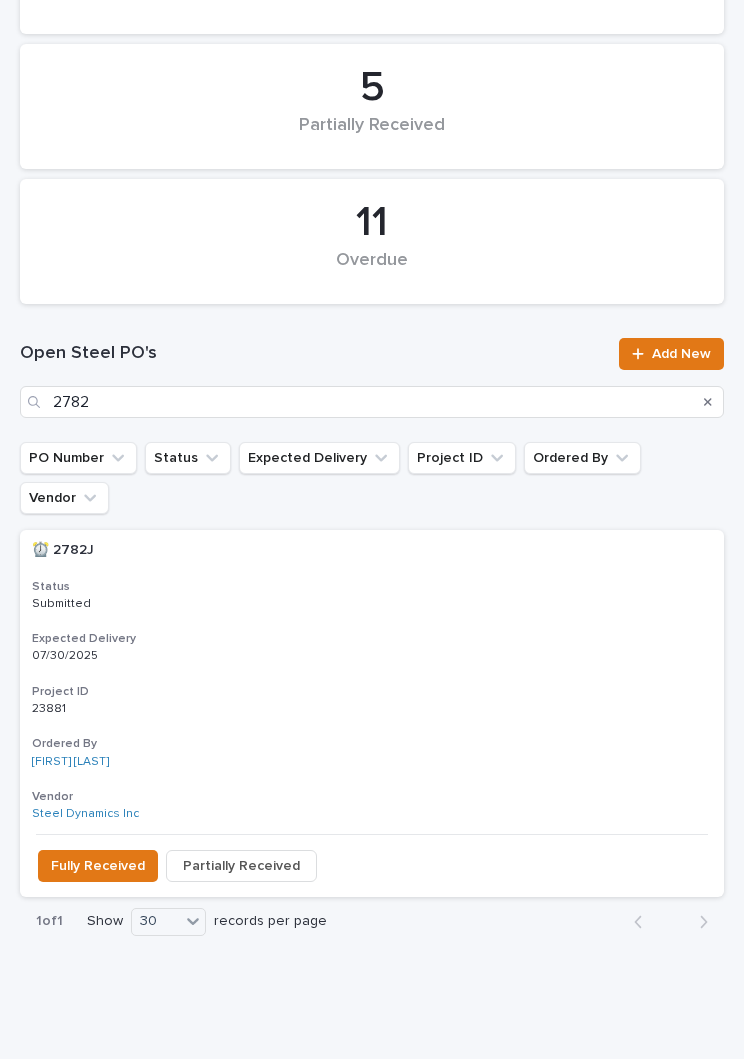 click on "Expected Delivery" at bounding box center [372, 639] 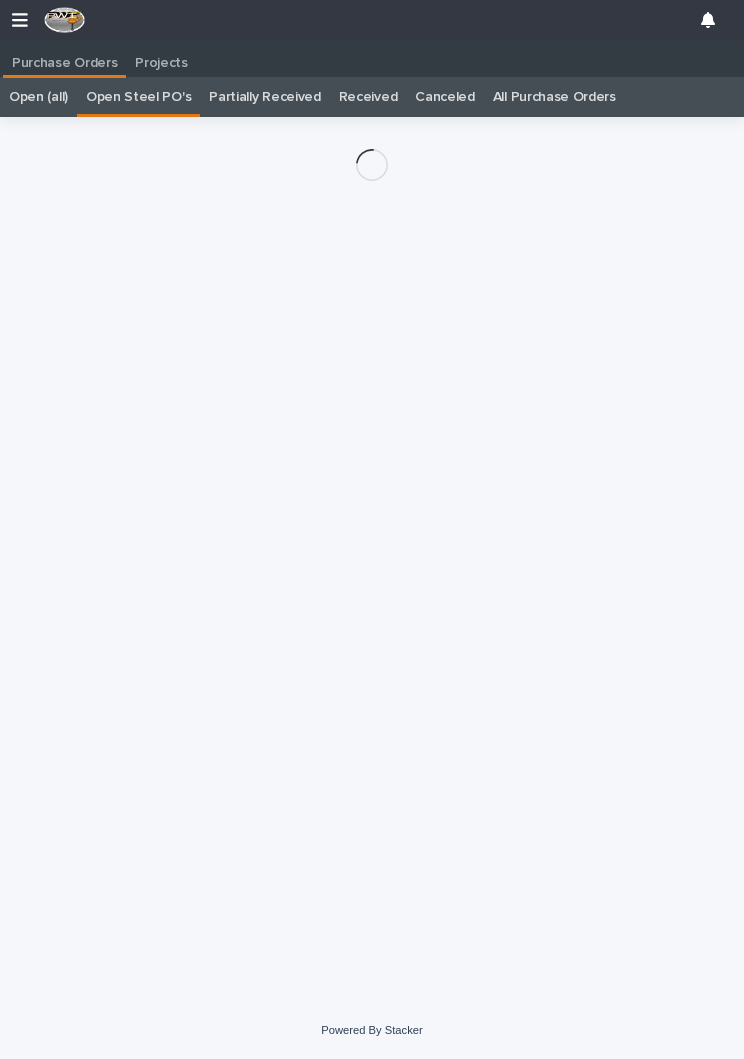 scroll, scrollTop: 22, scrollLeft: 0, axis: vertical 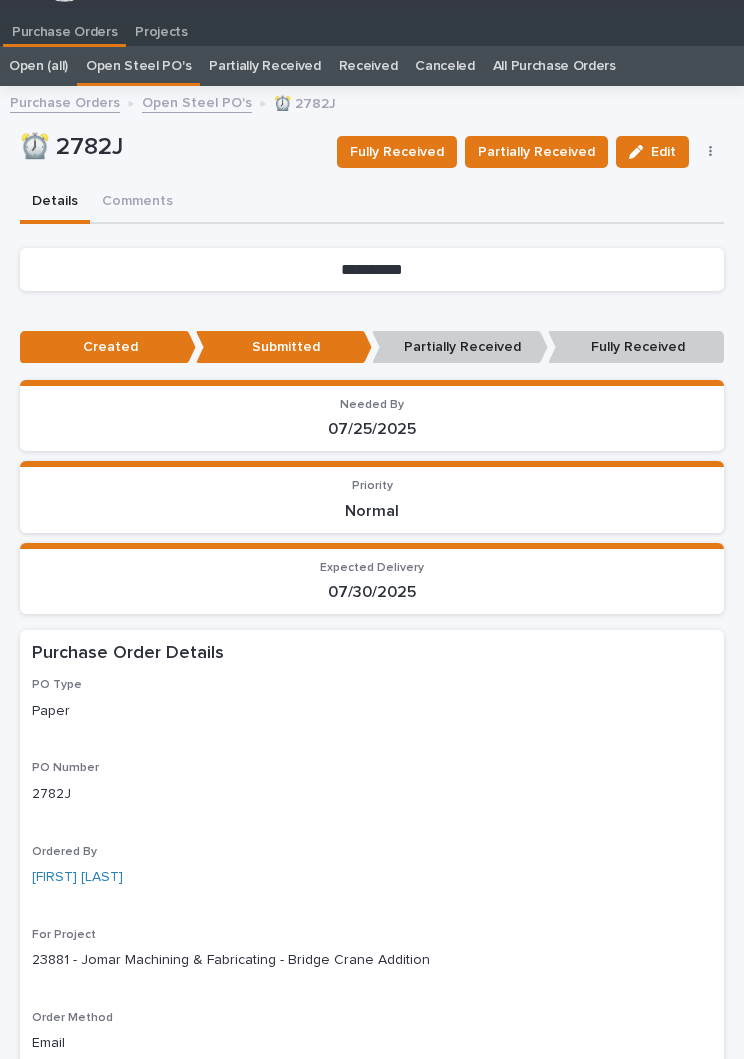 click on "Fully Received" at bounding box center (397, 152) 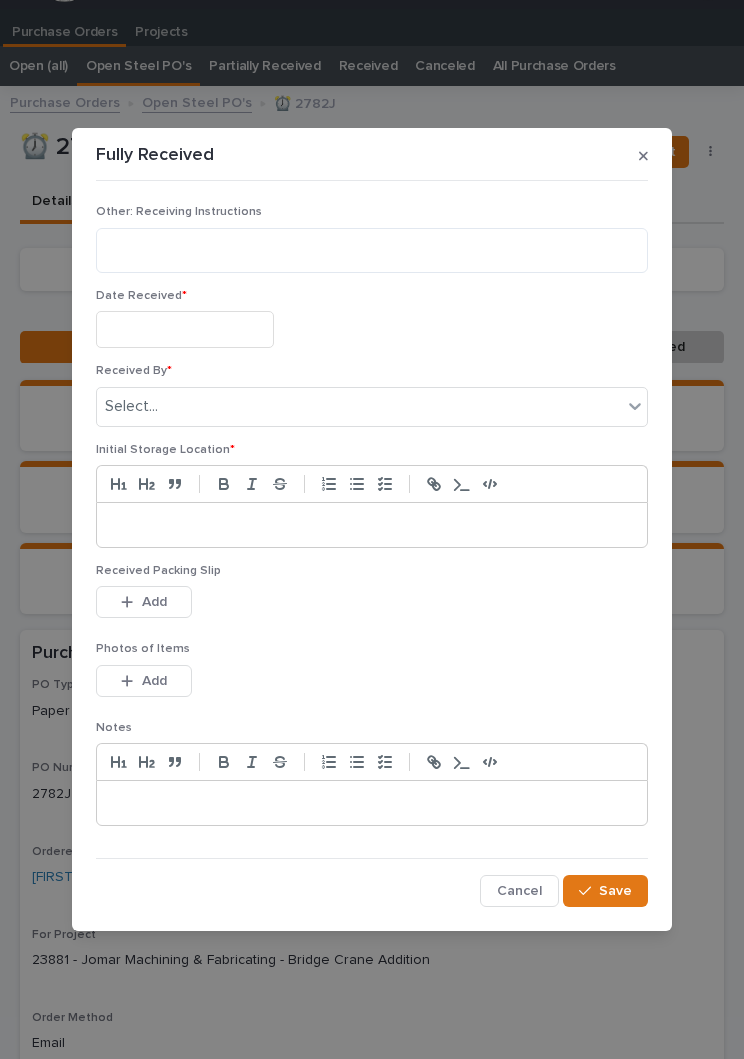 click at bounding box center [185, 329] 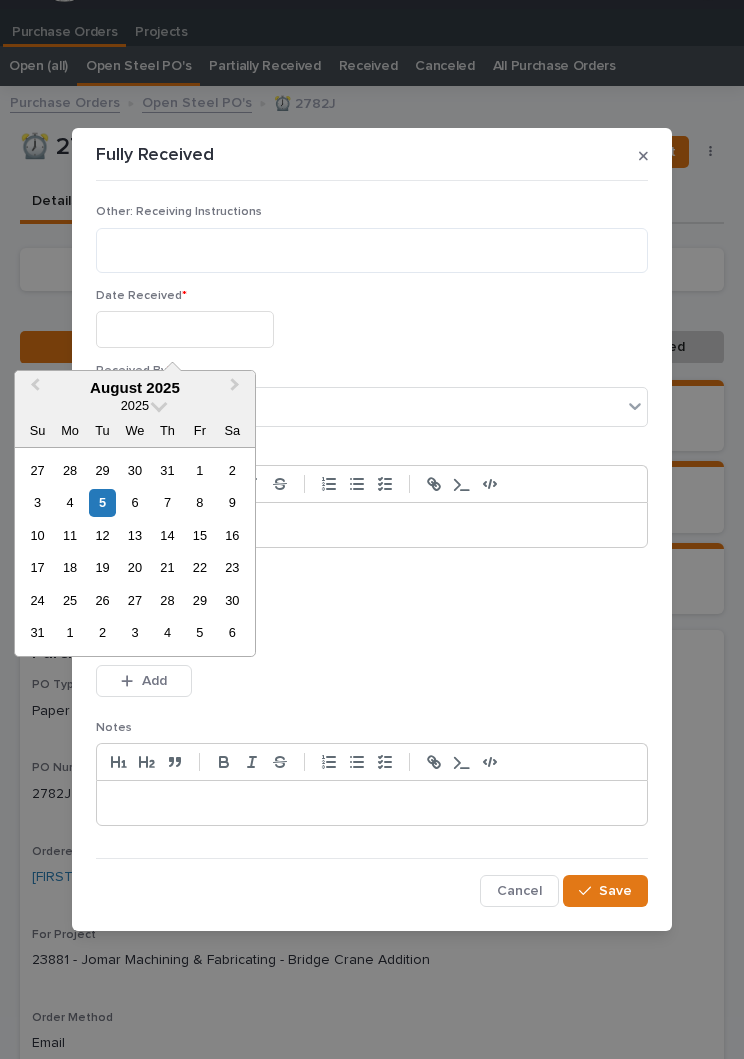 click on "5" at bounding box center [102, 502] 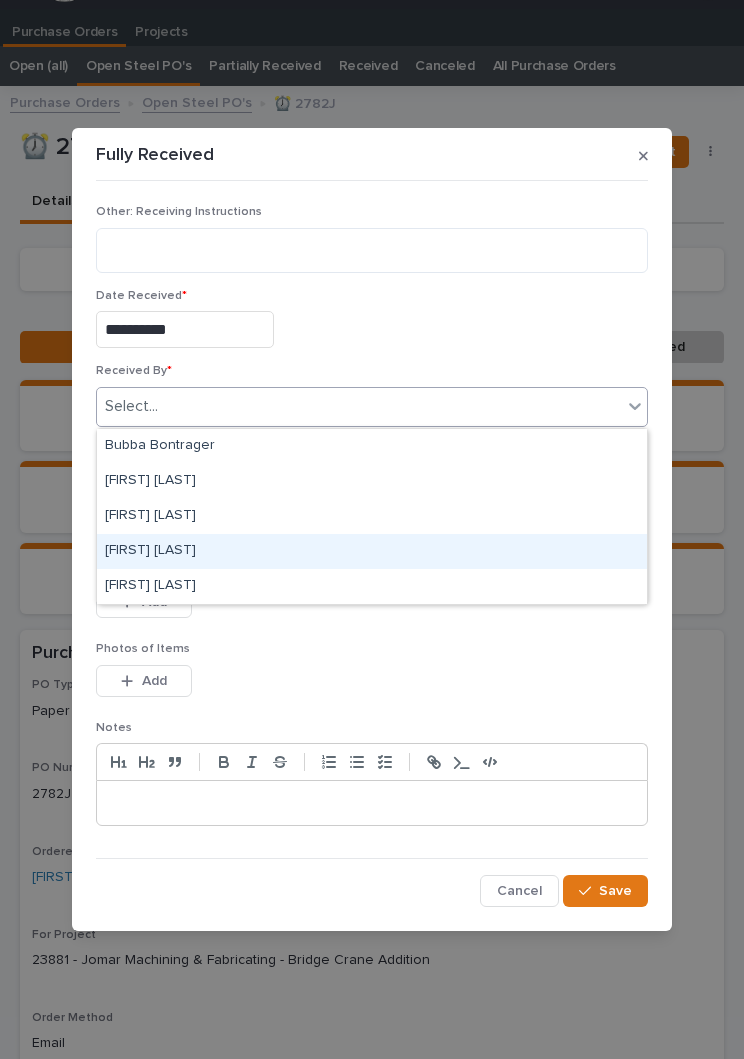 click on "[NAME] [LAST]" at bounding box center (372, 551) 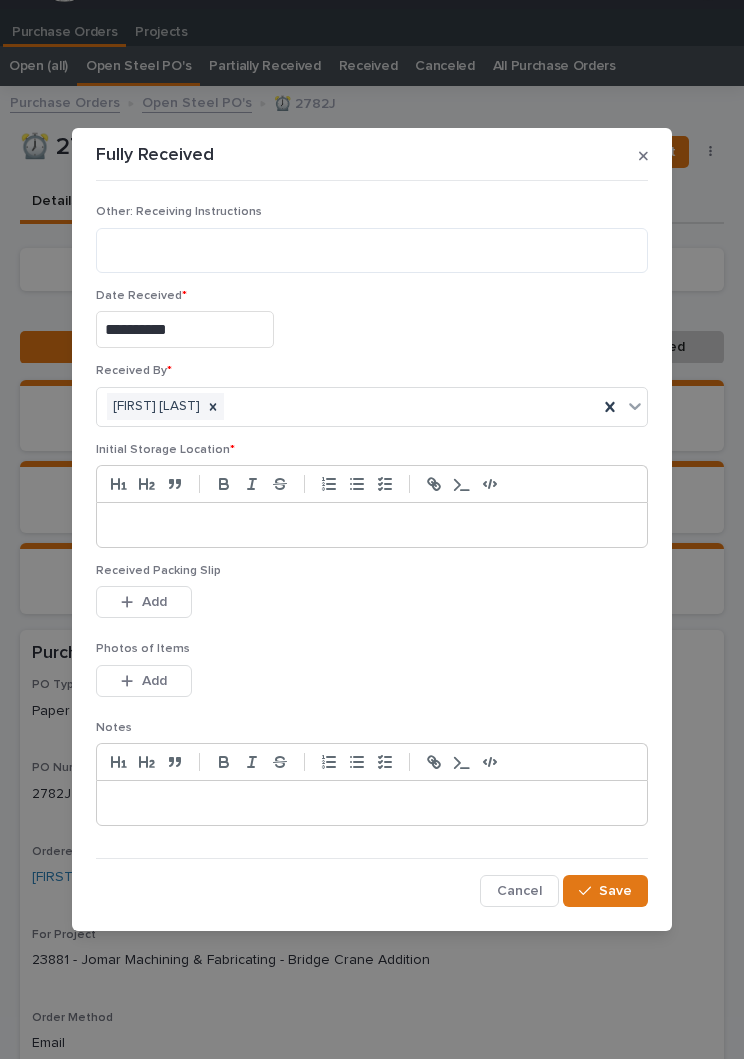 click at bounding box center (372, 525) 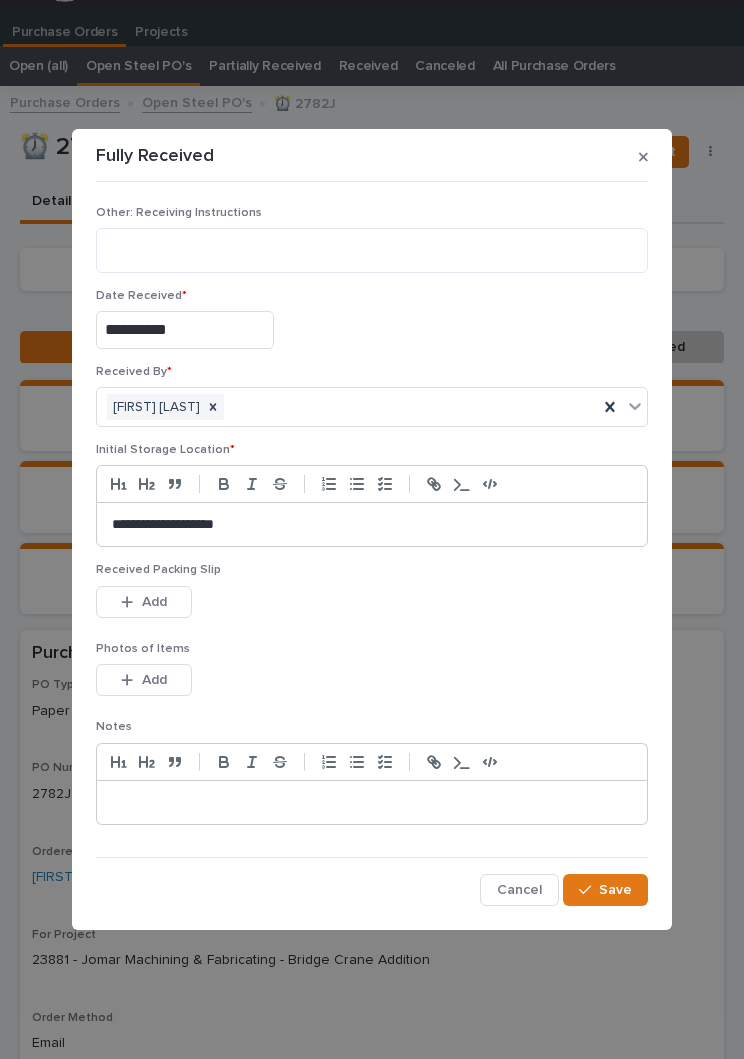 click on "This file cannot be opened Download File Add" at bounding box center [372, 606] 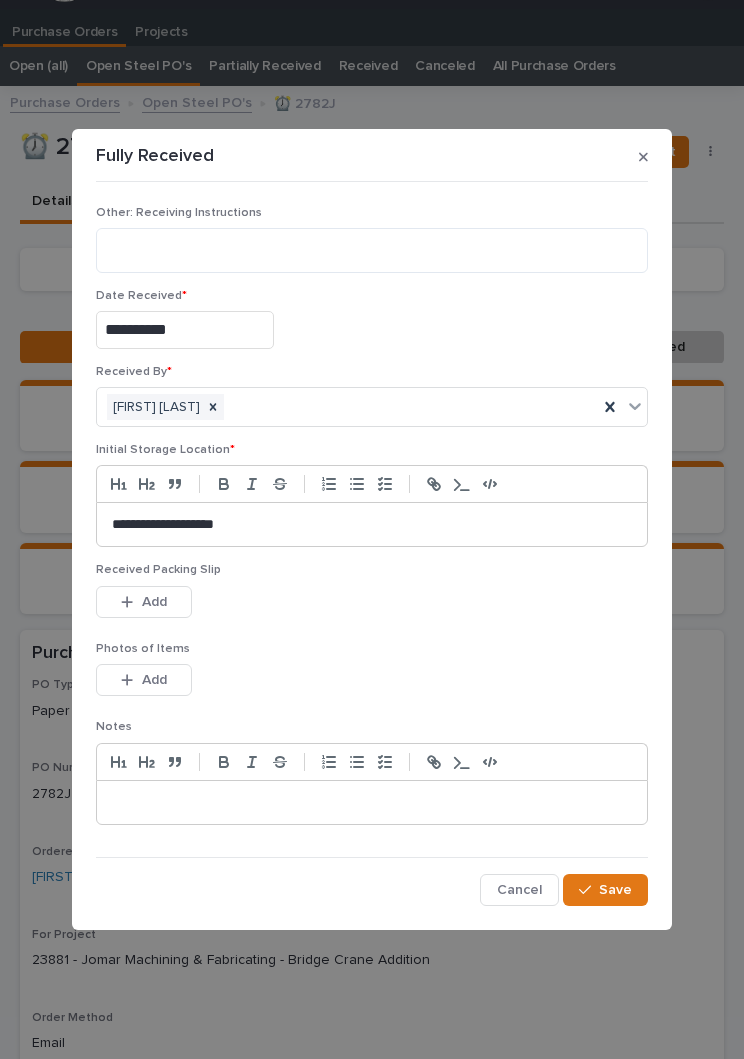 click on "This file cannot be opened Download File Add" at bounding box center [372, 606] 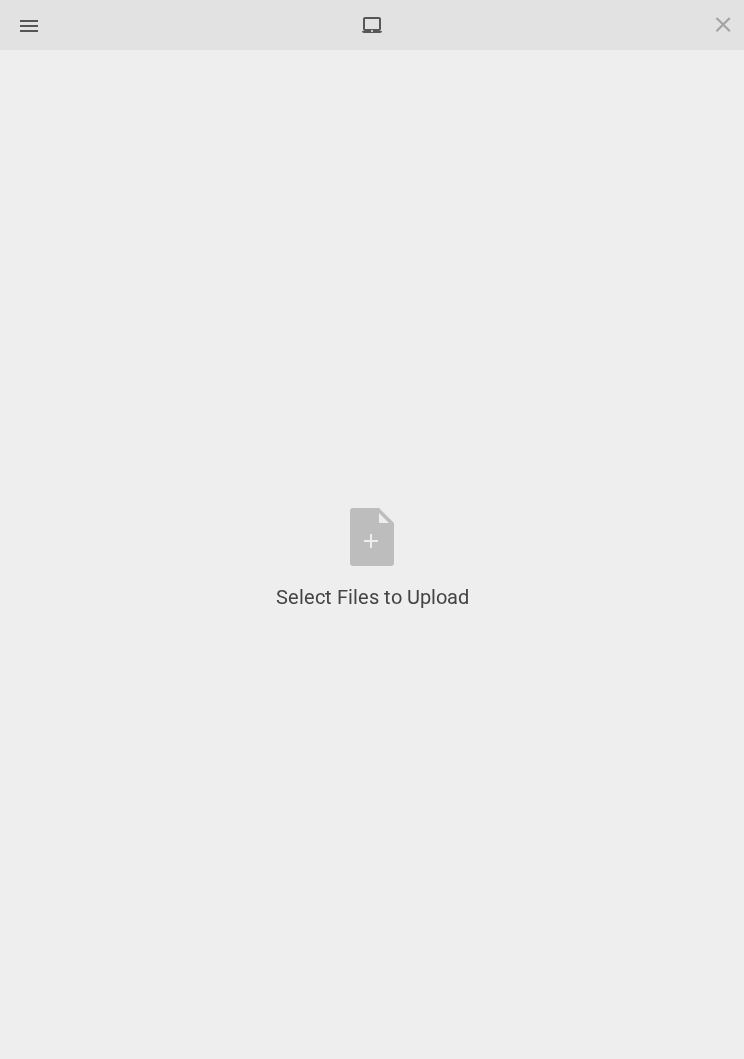 click on "Select Files to Upload
or Drag and Drop, Copy and Paste Files" at bounding box center (372, 559) 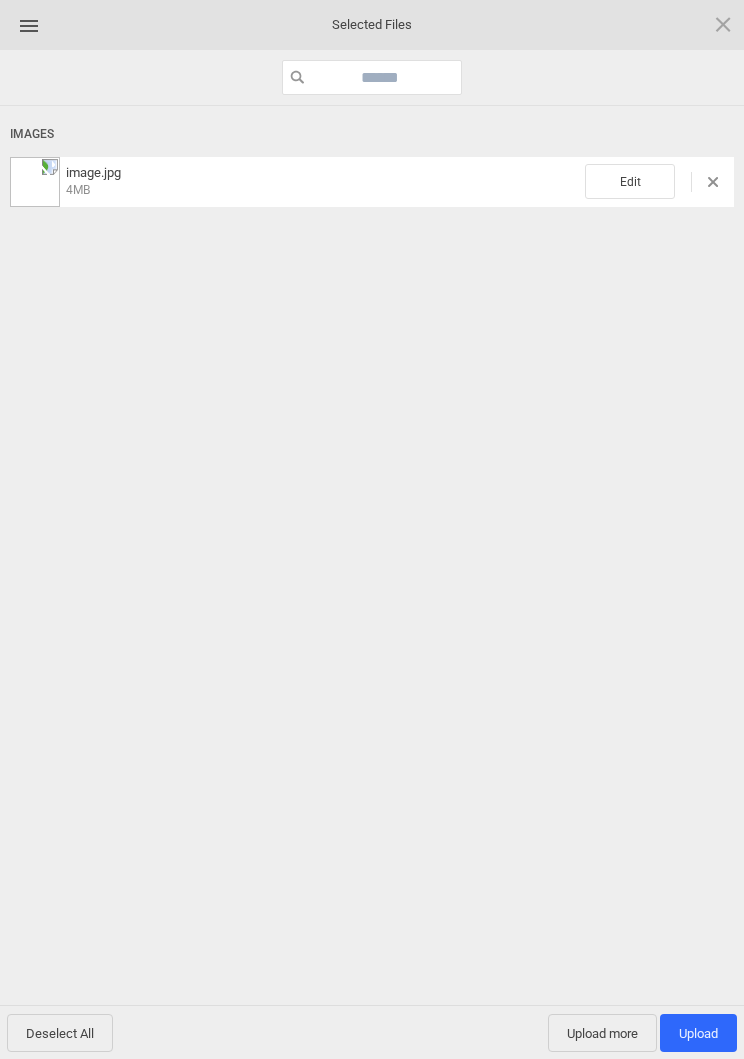 click on "Edit" at bounding box center [630, 181] 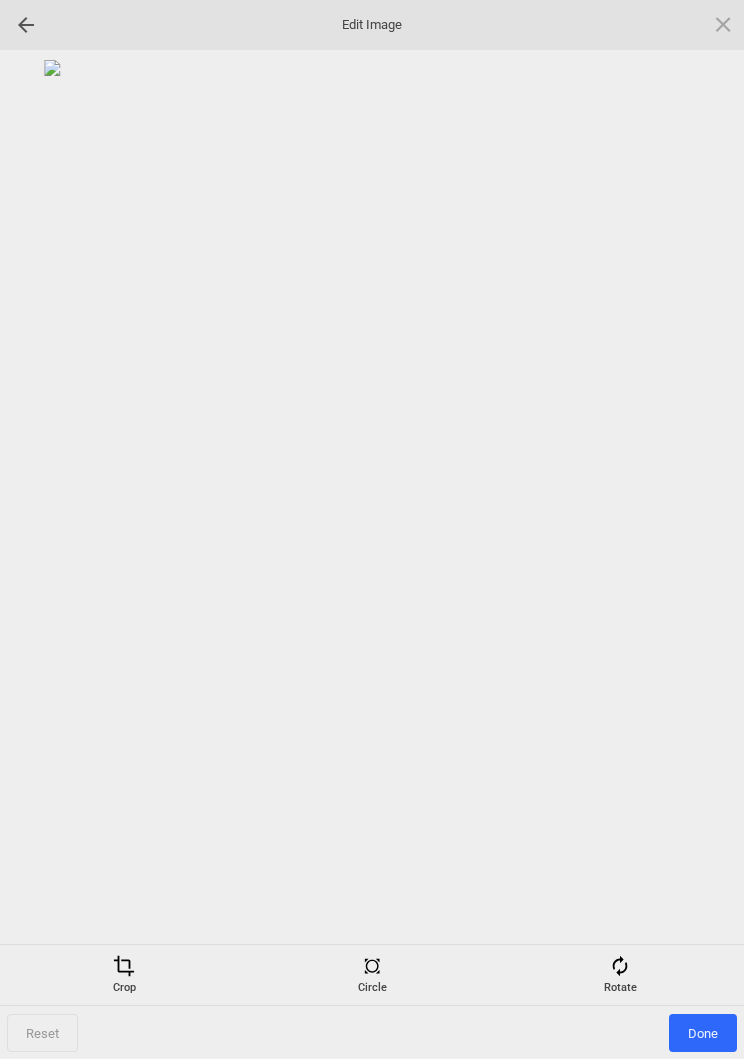 click at bounding box center (620, 966) 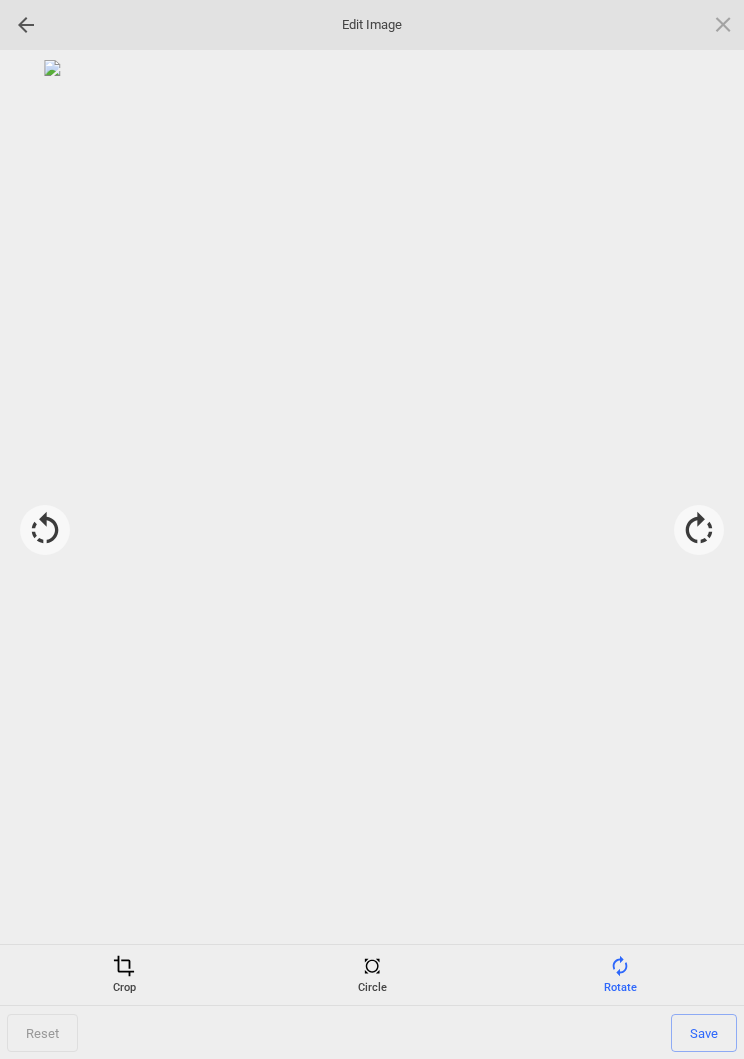 click at bounding box center [699, 530] 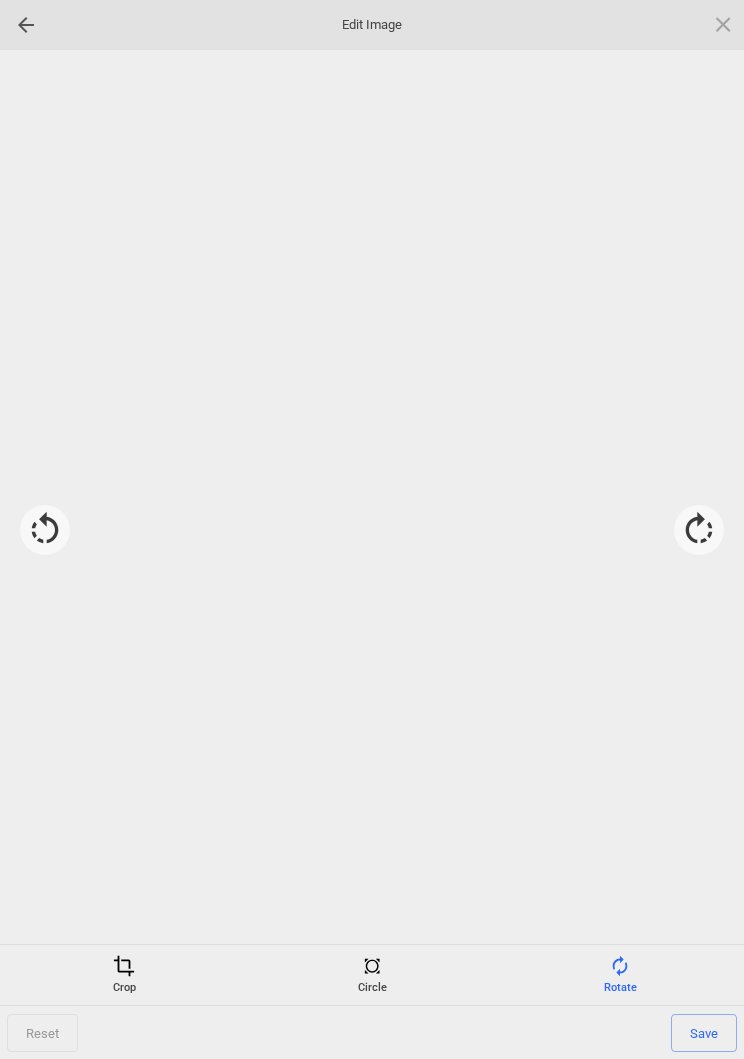 click at bounding box center (699, 530) 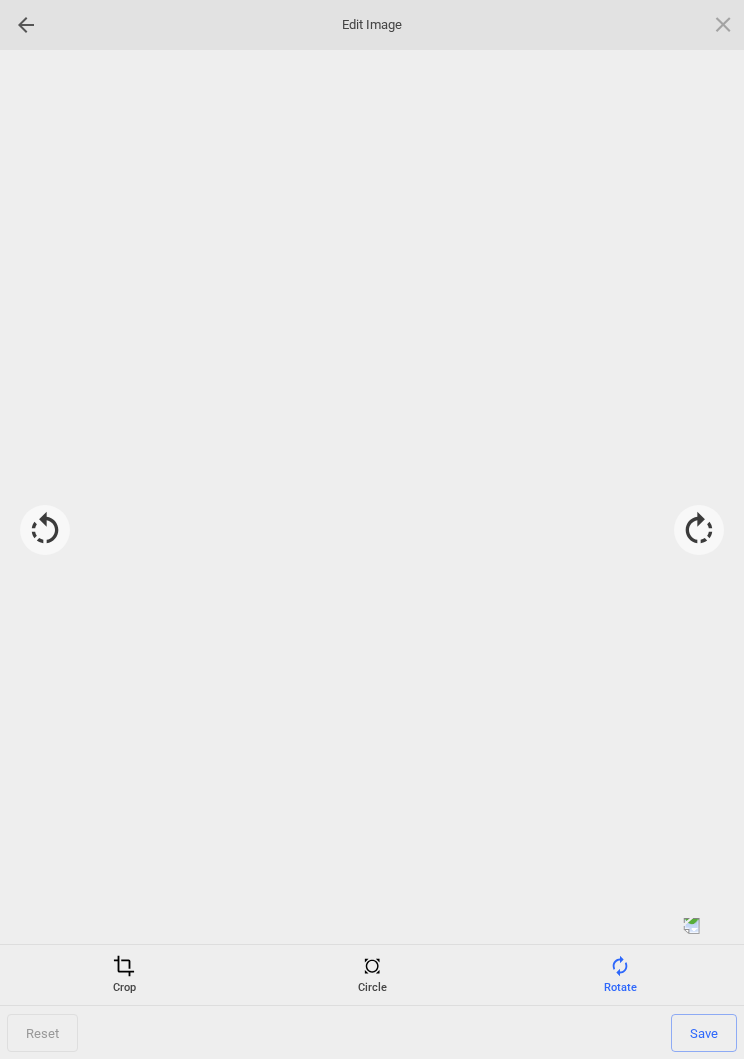 click at bounding box center (699, 530) 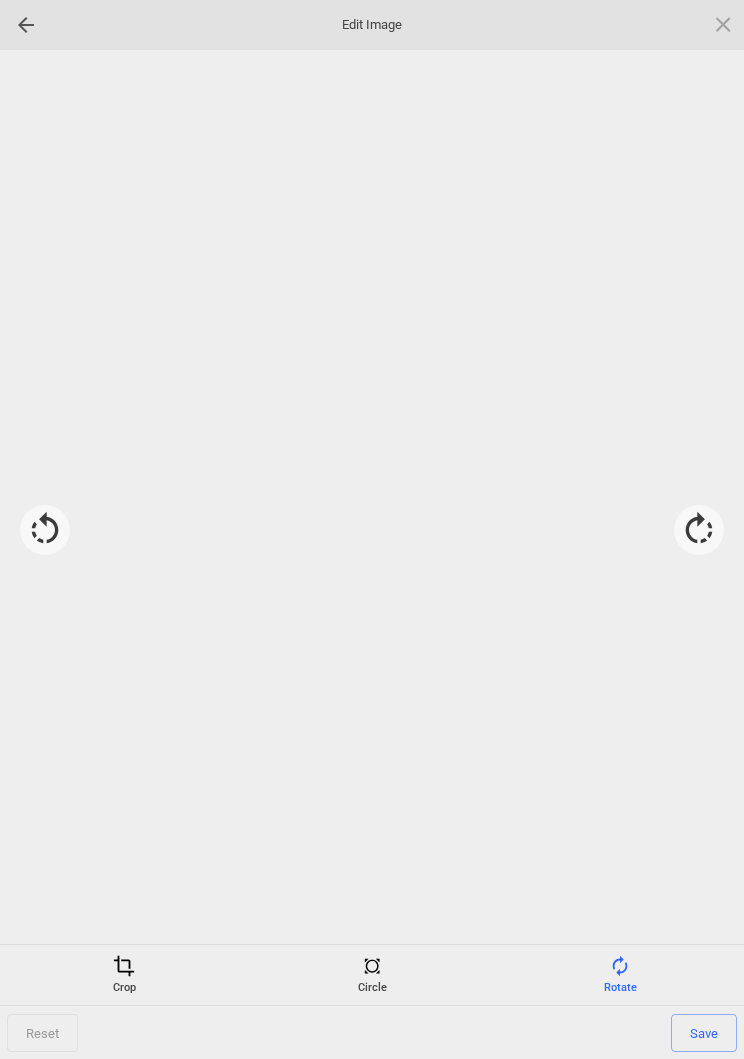click at bounding box center [699, 530] 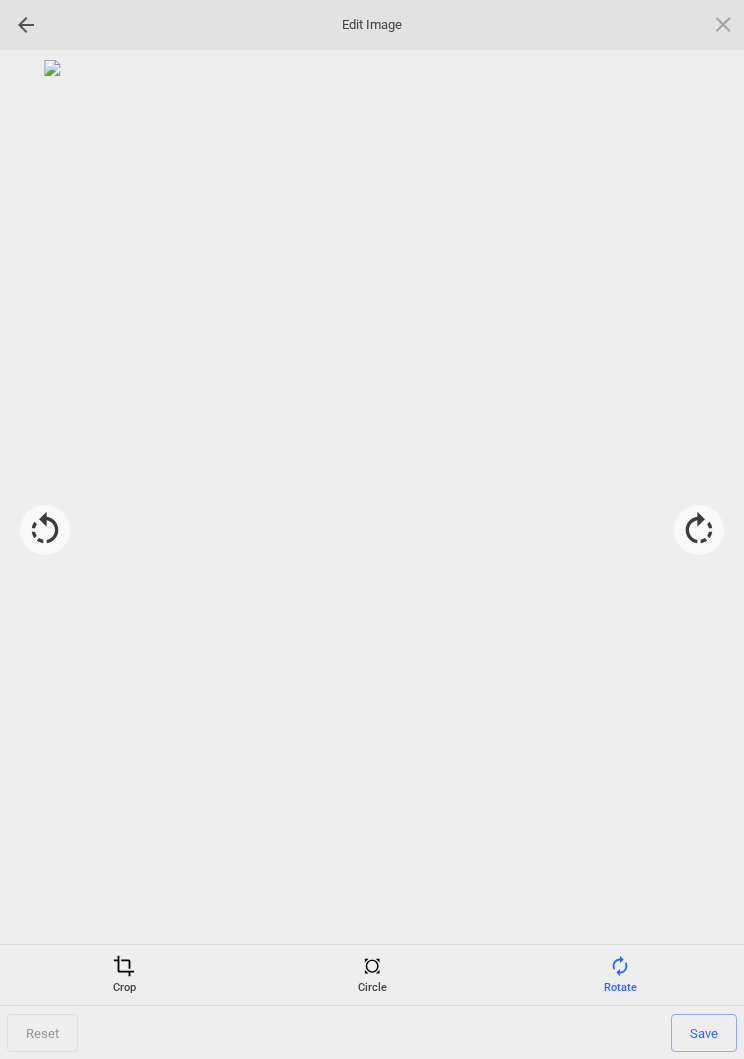 click on "Save" at bounding box center [704, 1033] 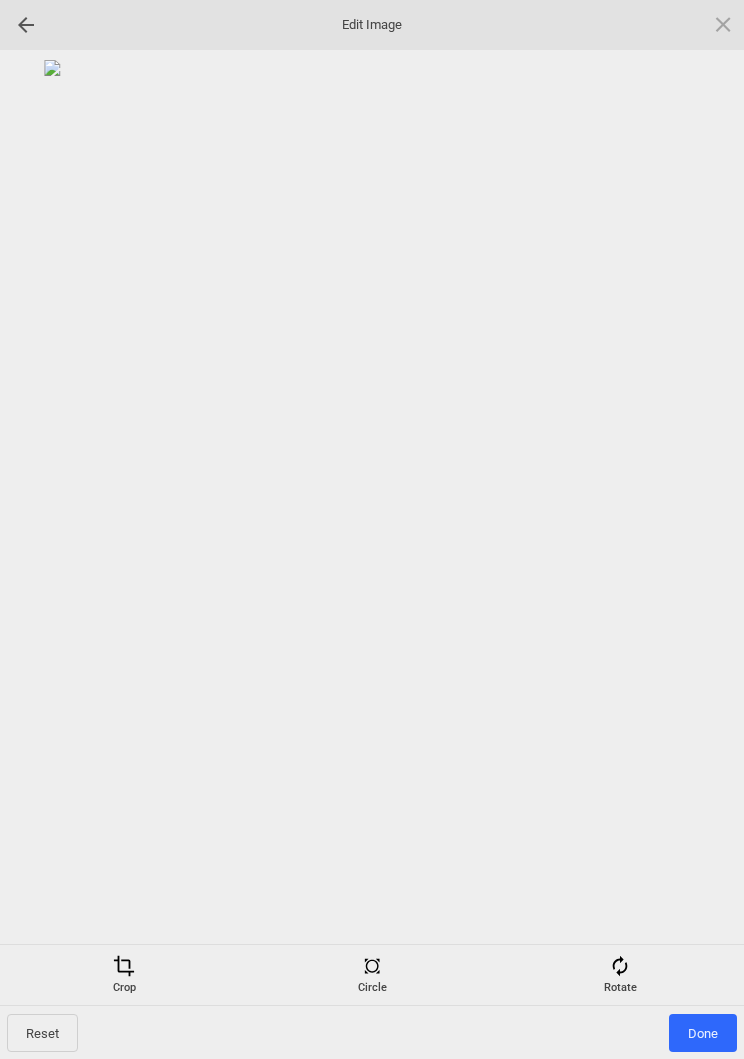 click on "Done" at bounding box center (703, 1033) 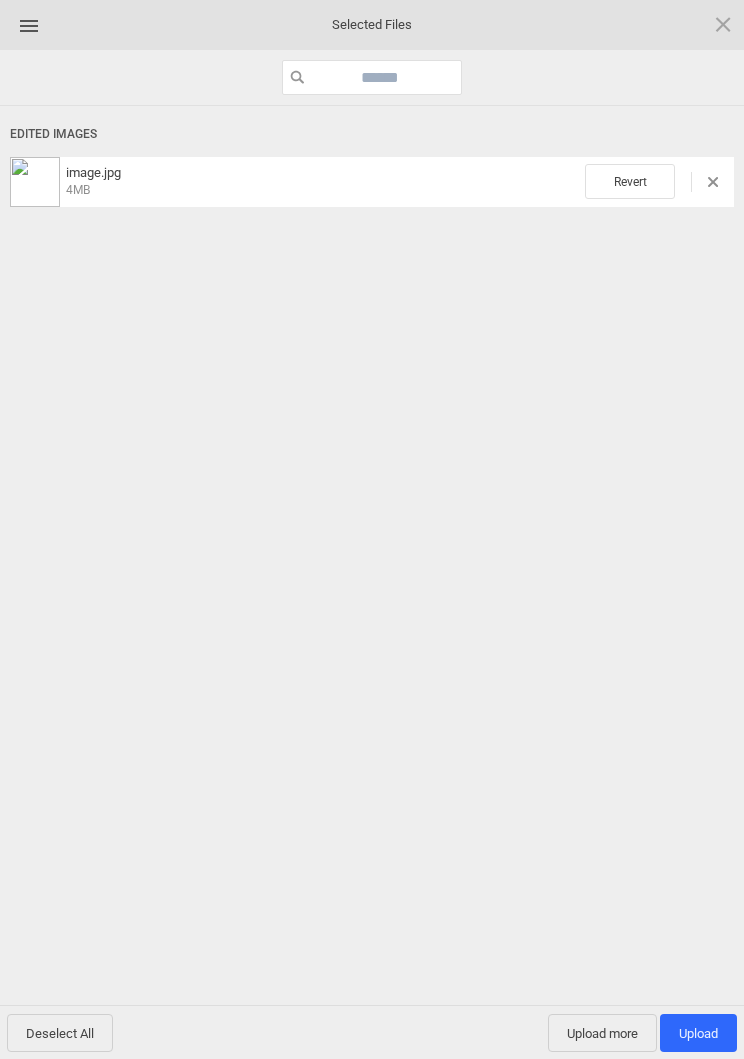 click on "Upload
1" at bounding box center (698, 1033) 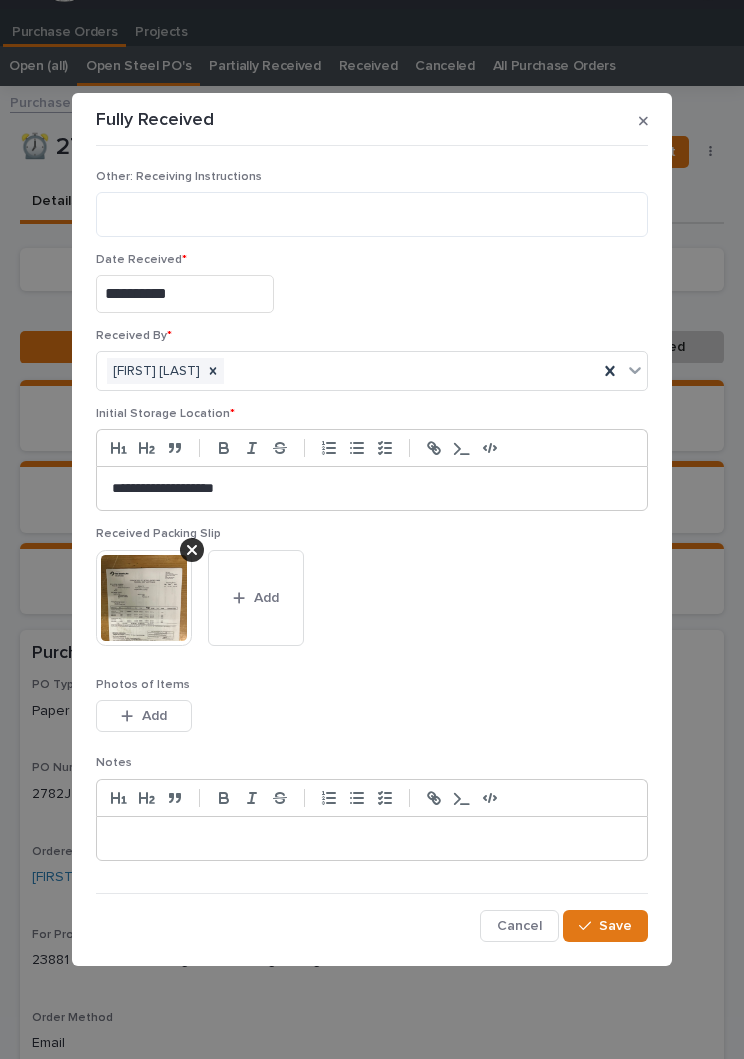click on "Save" at bounding box center [605, 926] 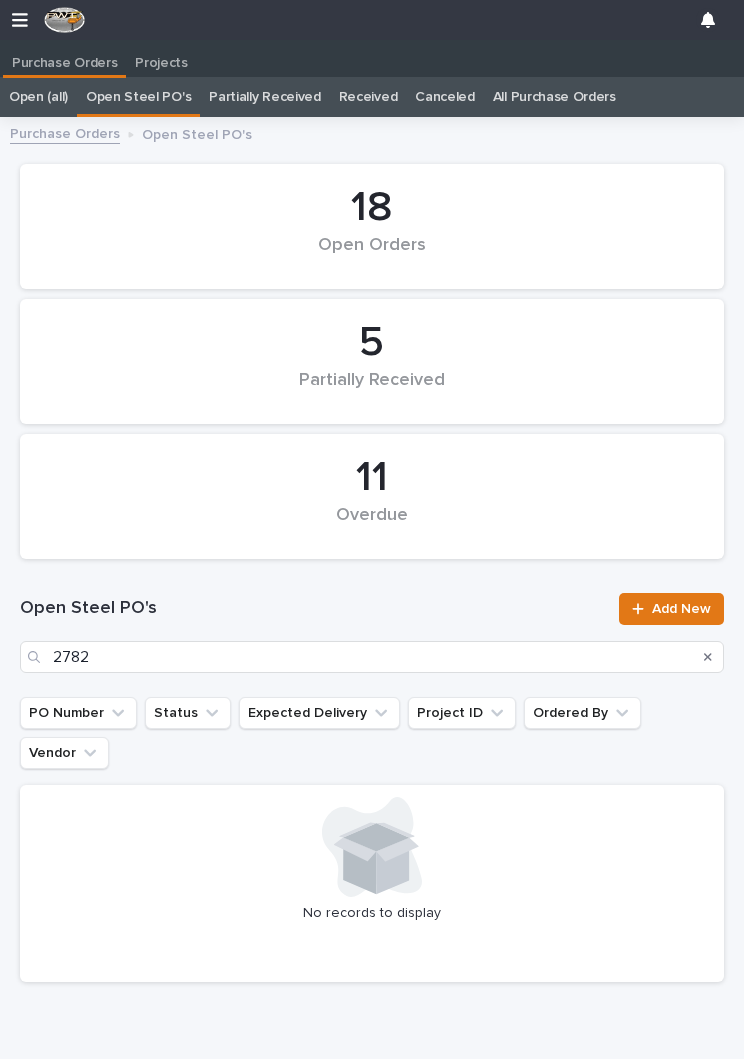 scroll, scrollTop: 13, scrollLeft: 0, axis: vertical 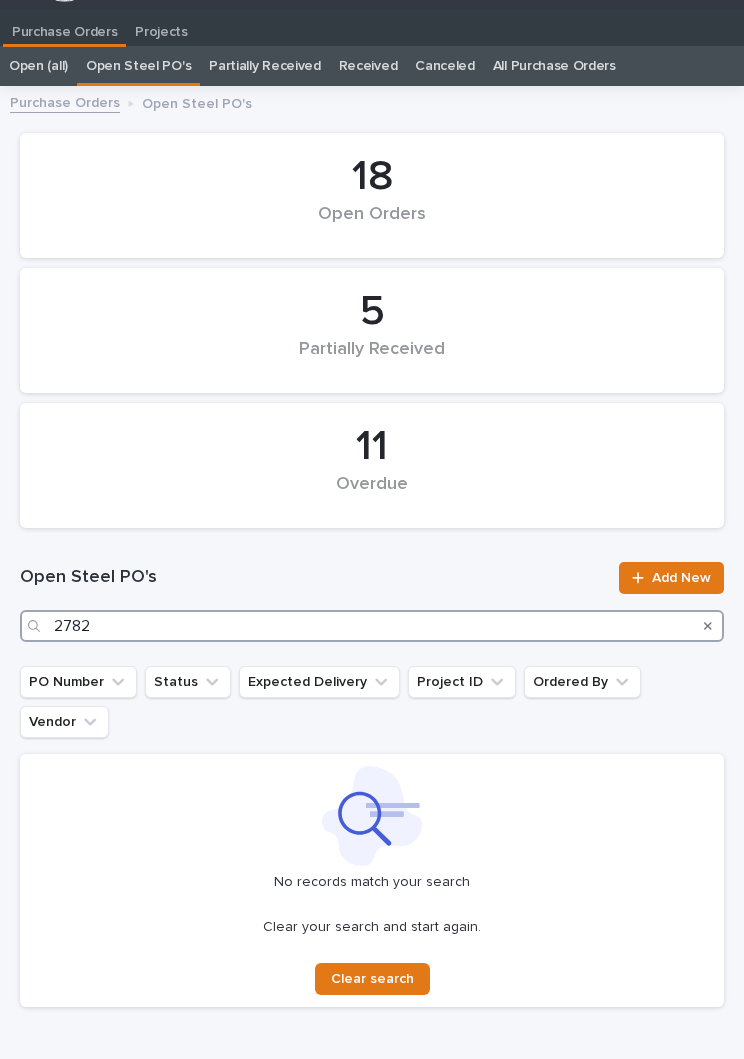 click on "2782" at bounding box center (372, 626) 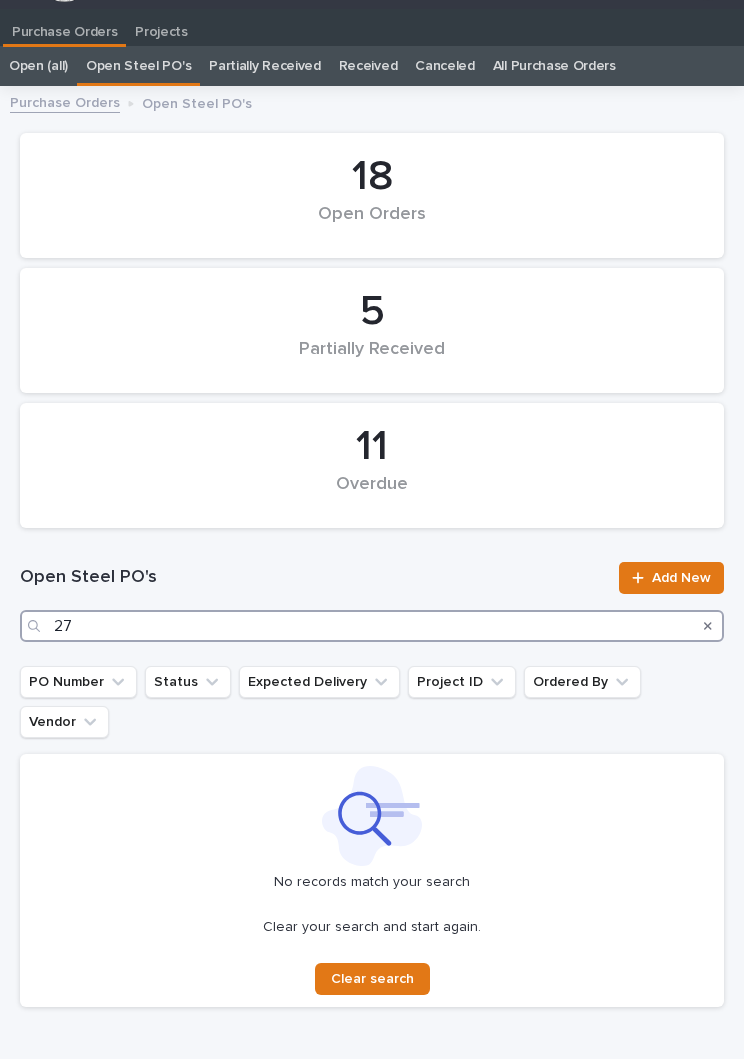 type on "2" 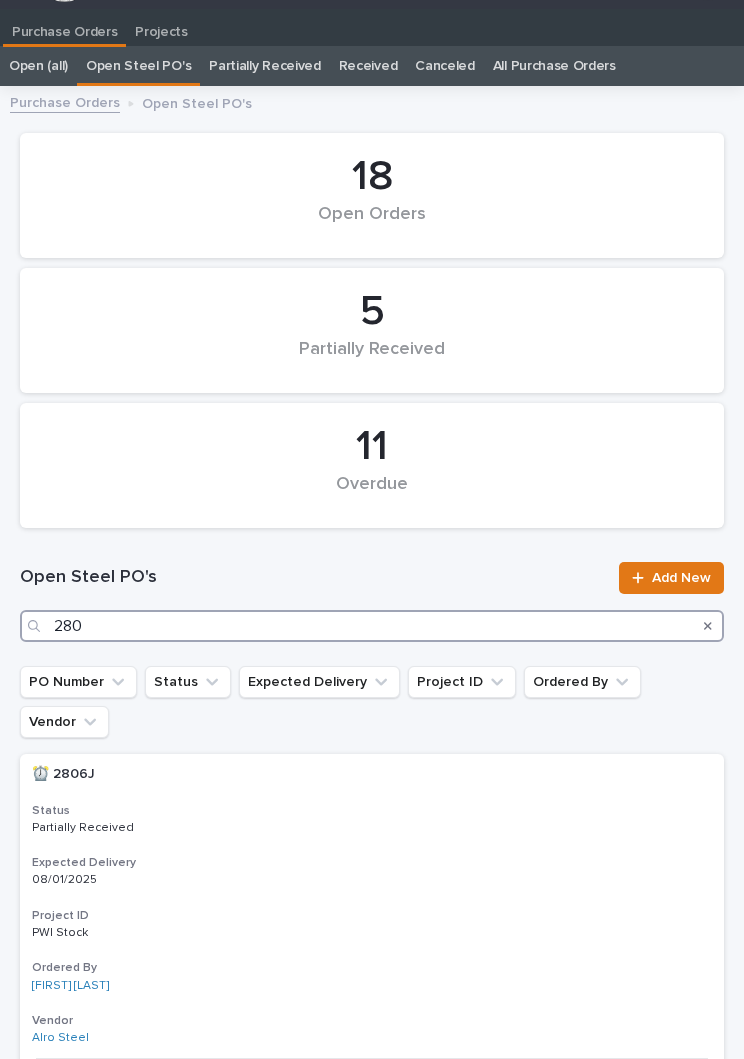 type on "2804" 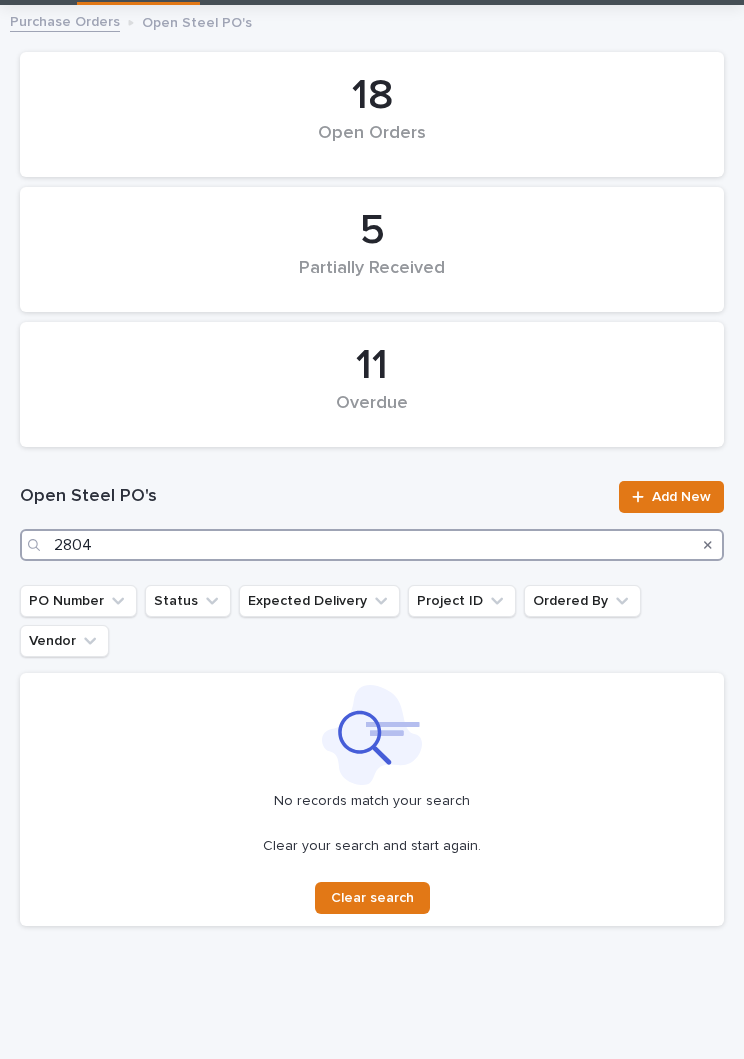 scroll, scrollTop: 110, scrollLeft: 0, axis: vertical 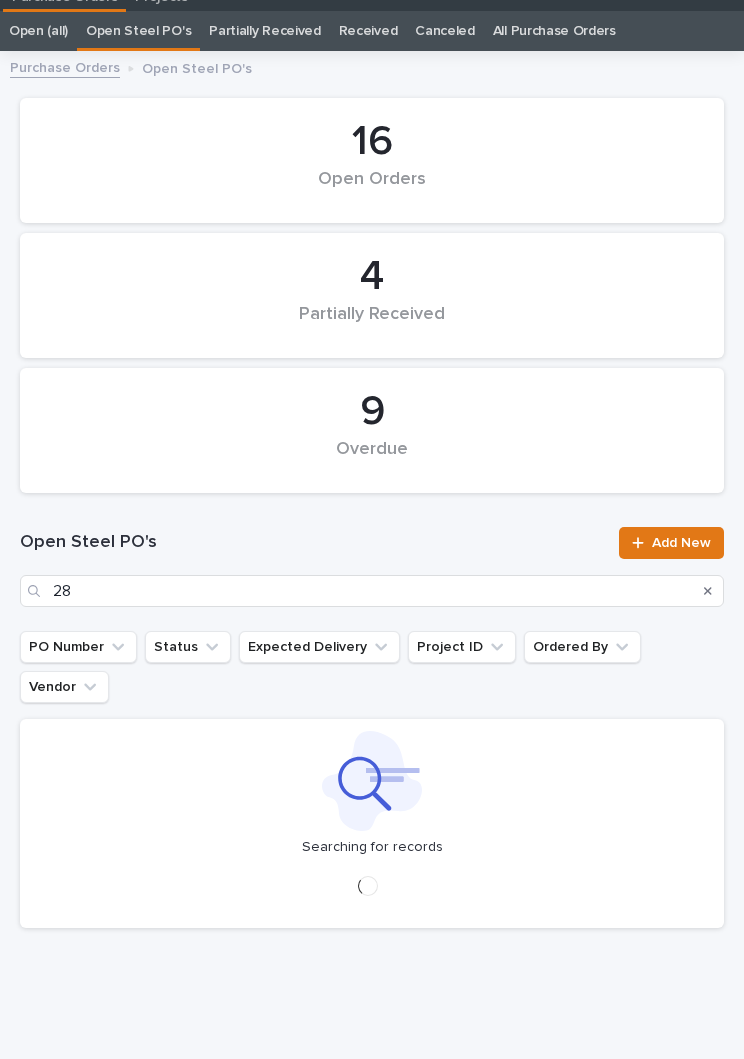 type on "2" 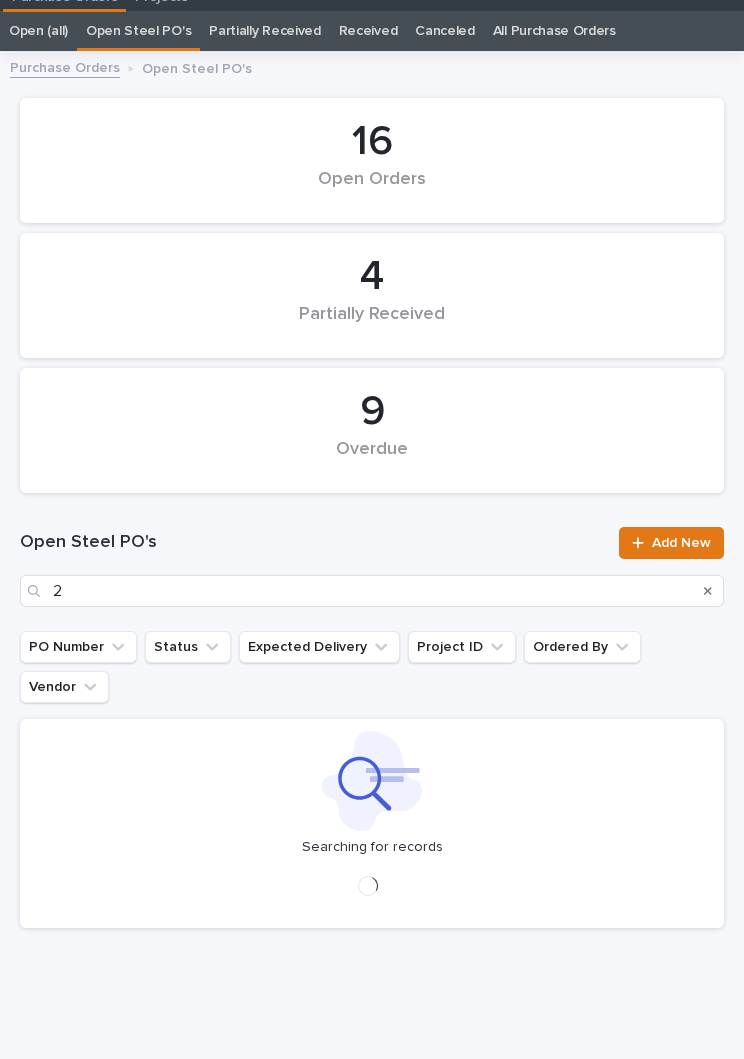 type 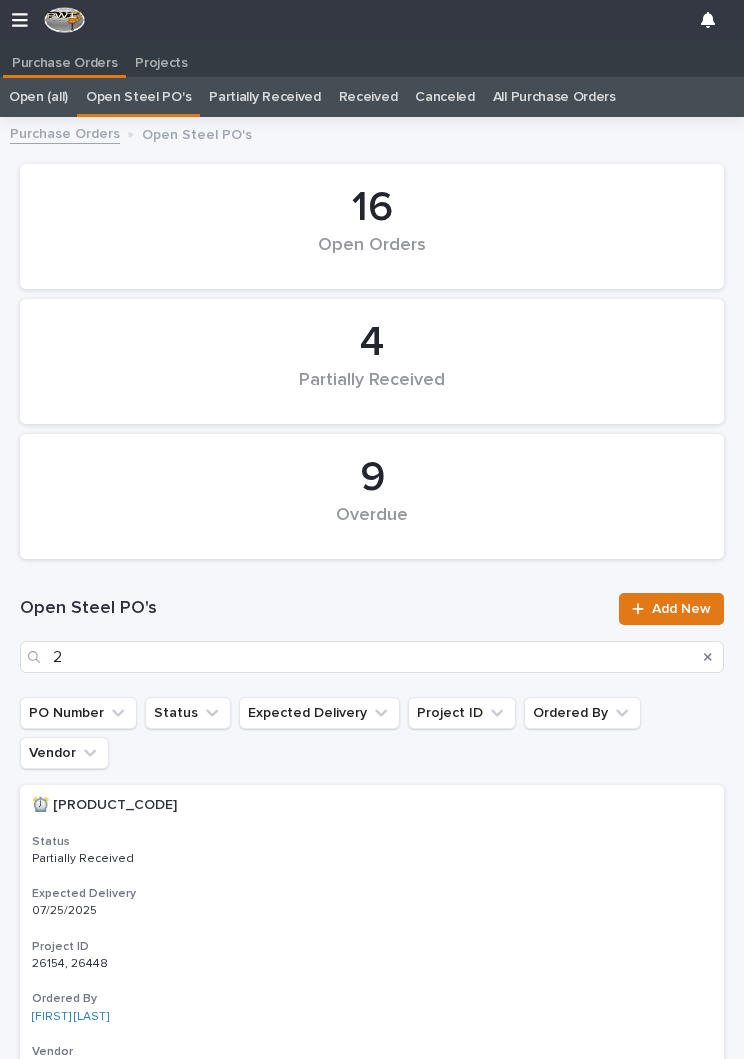 scroll, scrollTop: 0, scrollLeft: 0, axis: both 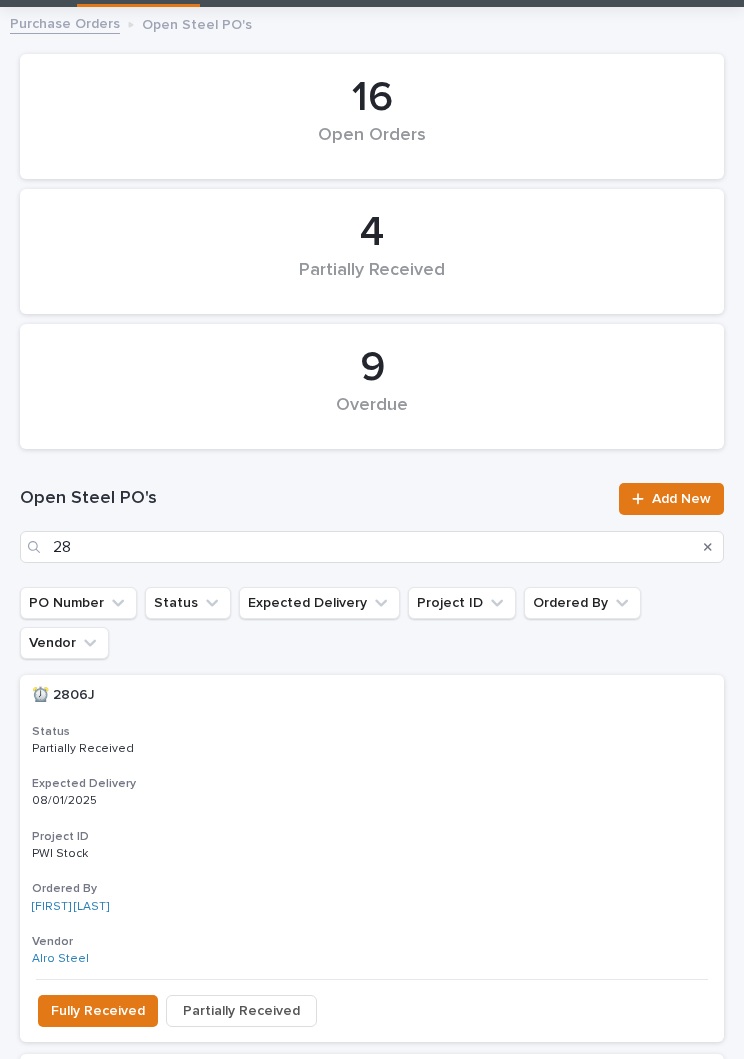 type on "2" 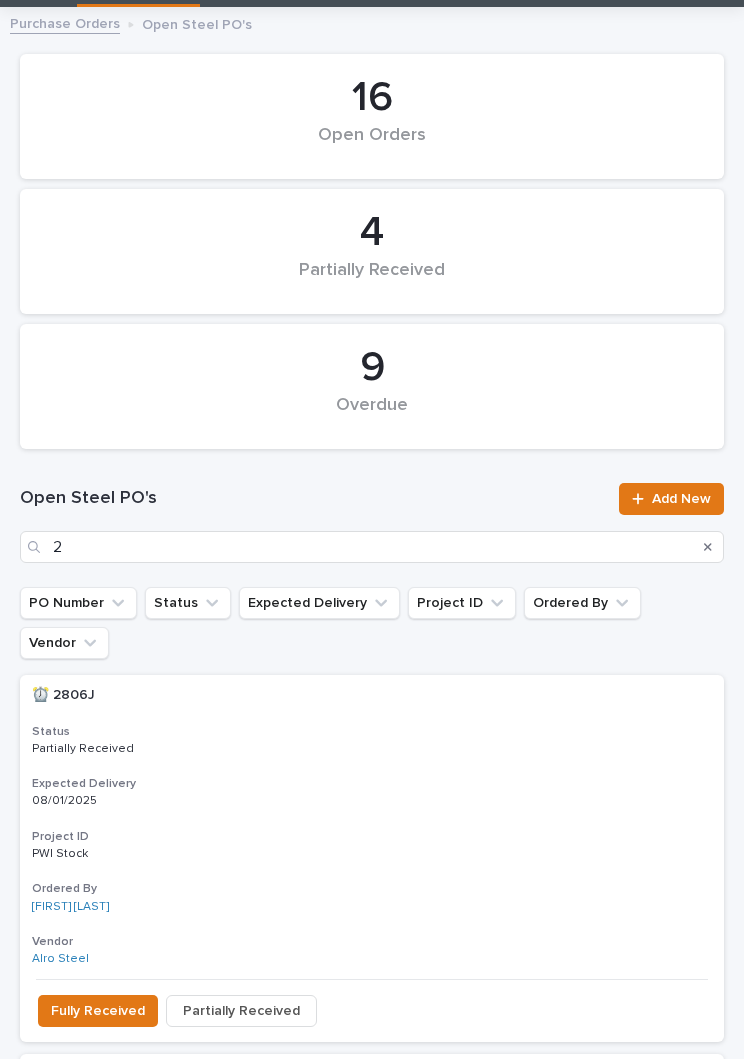 type 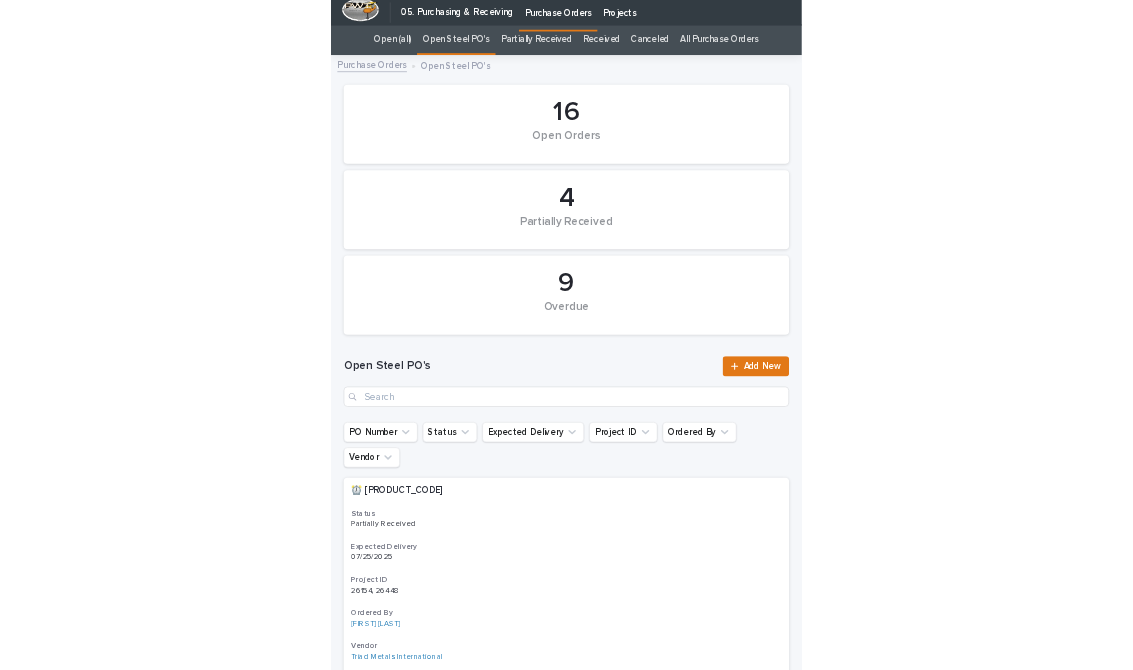 scroll, scrollTop: 0, scrollLeft: 0, axis: both 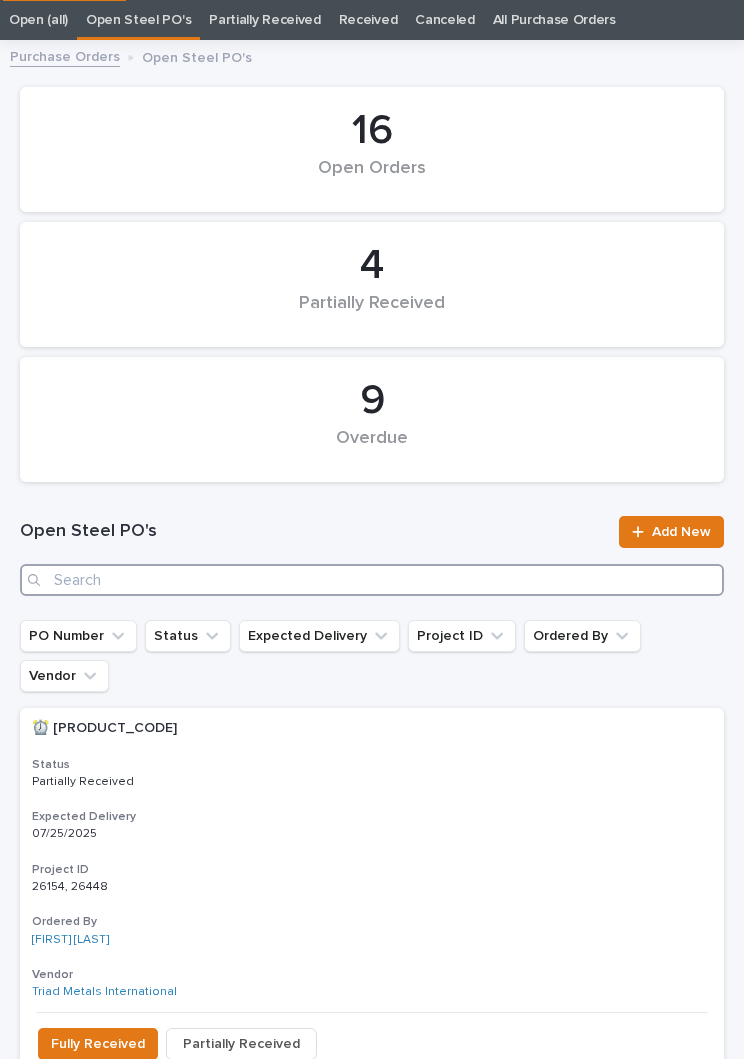 click at bounding box center (372, 580) 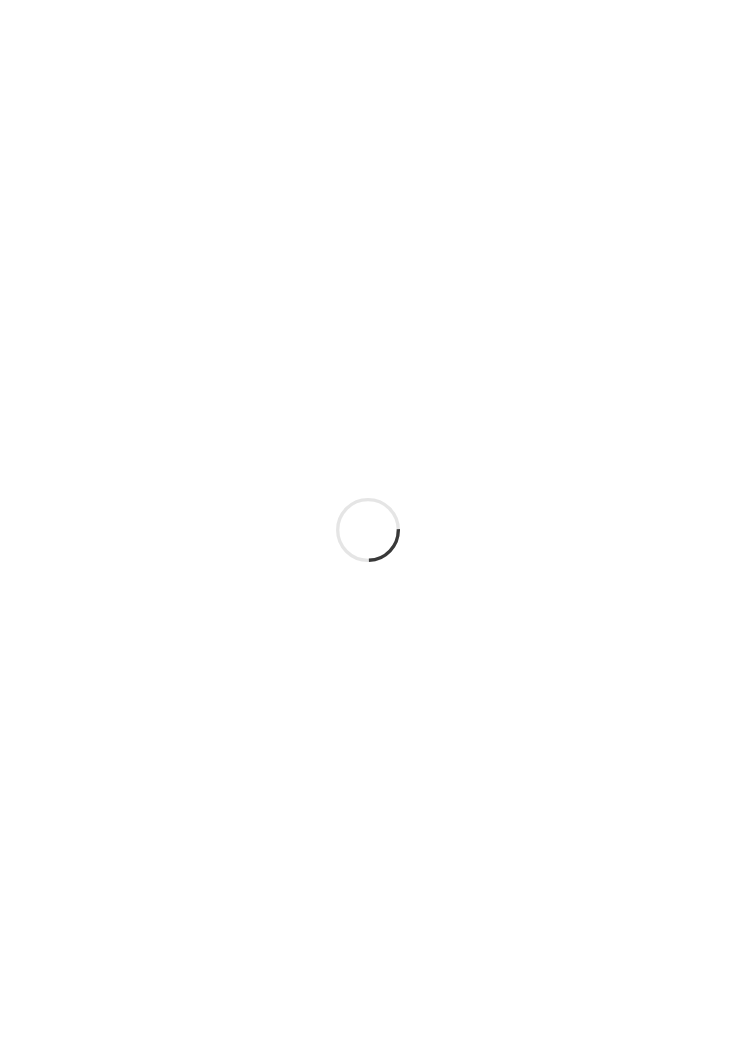 scroll, scrollTop: 0, scrollLeft: 0, axis: both 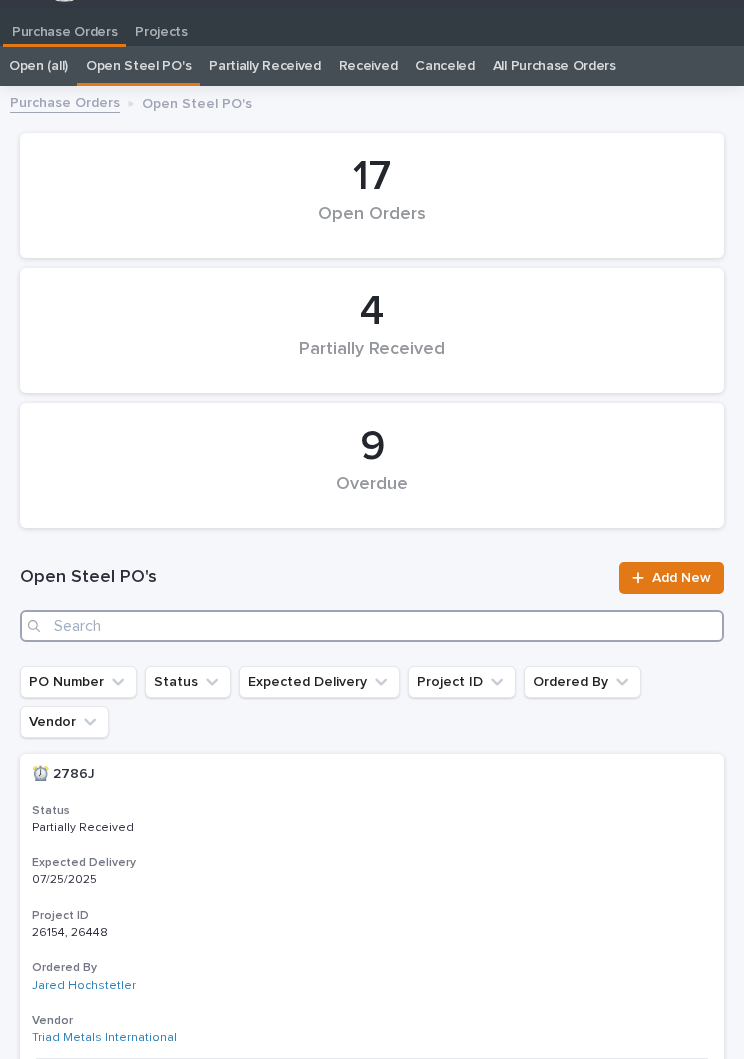 click at bounding box center [372, 626] 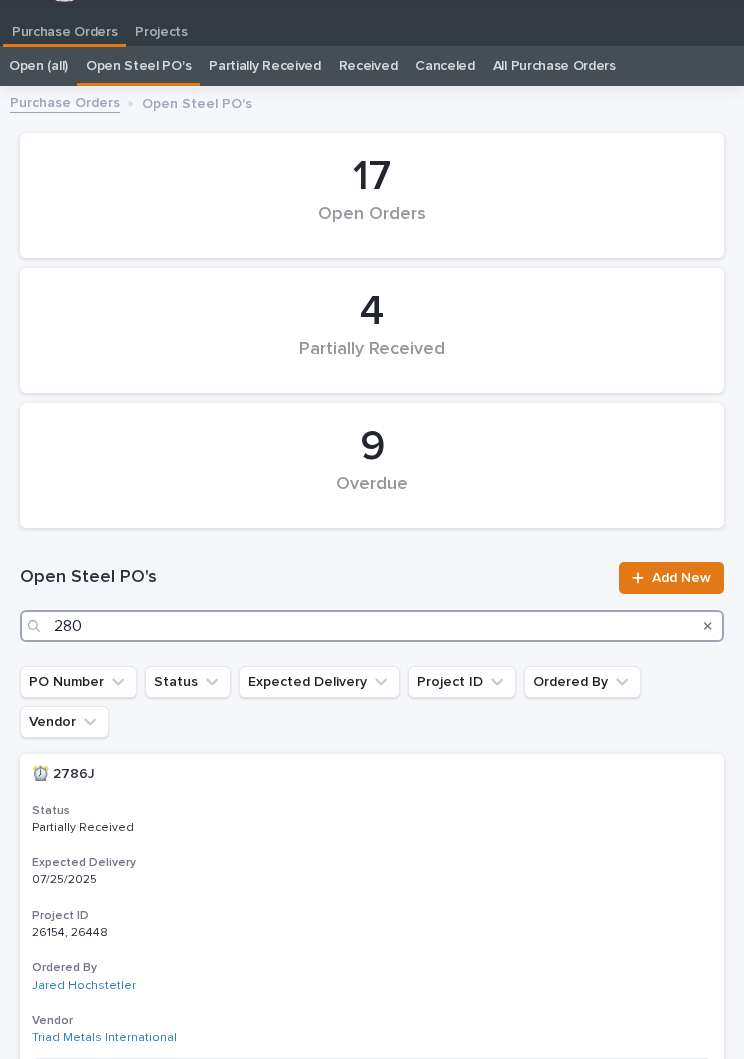 type on "2804" 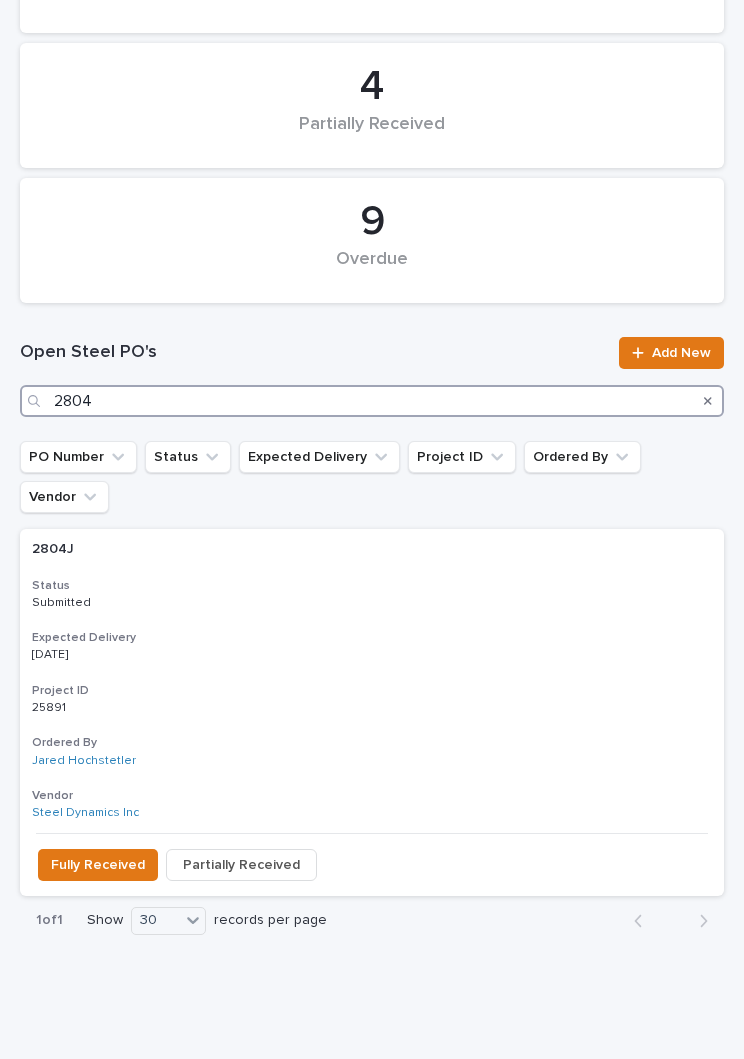scroll, scrollTop: 255, scrollLeft: 0, axis: vertical 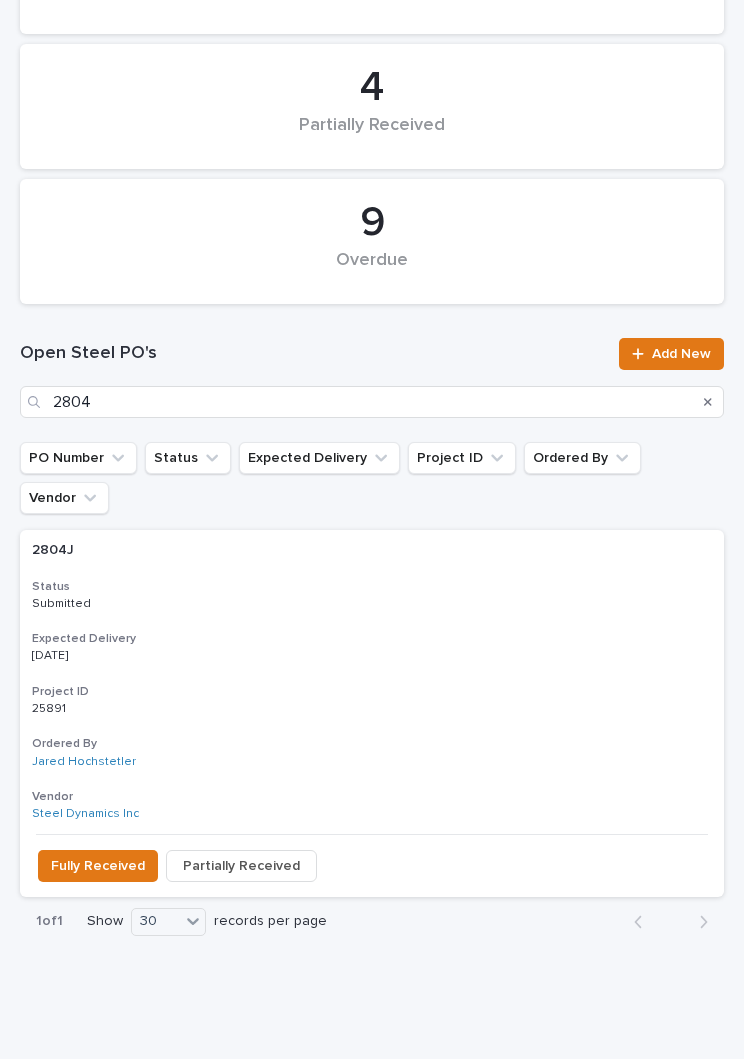 click on "Expected Delivery" at bounding box center (372, 639) 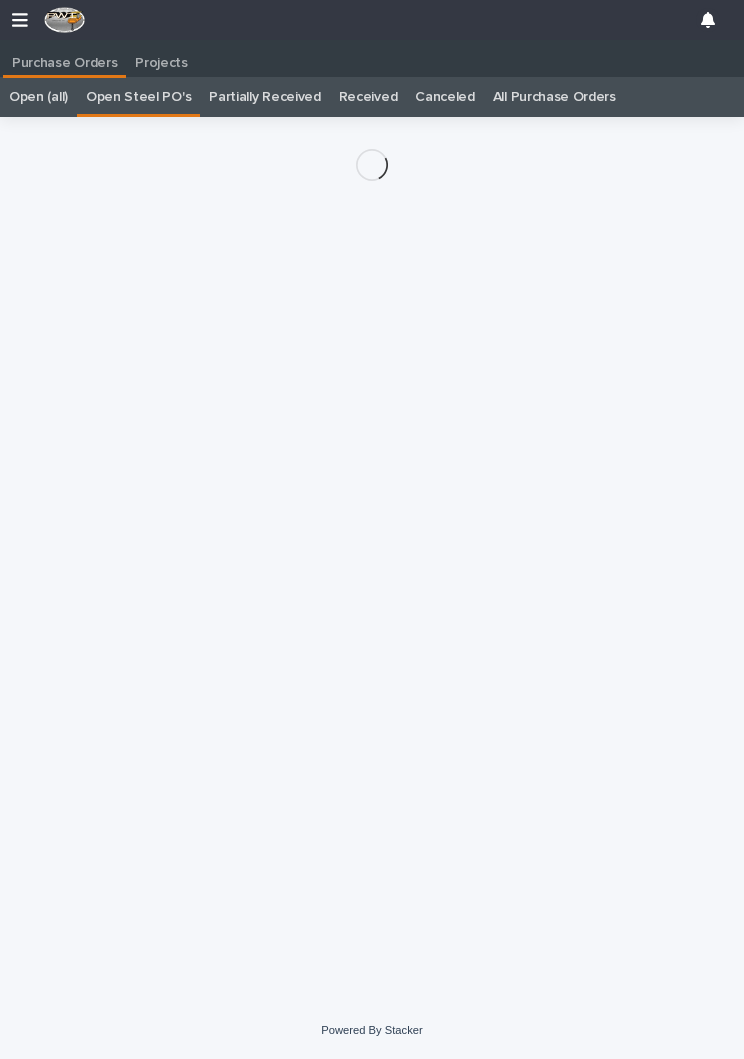 scroll, scrollTop: 20, scrollLeft: 0, axis: vertical 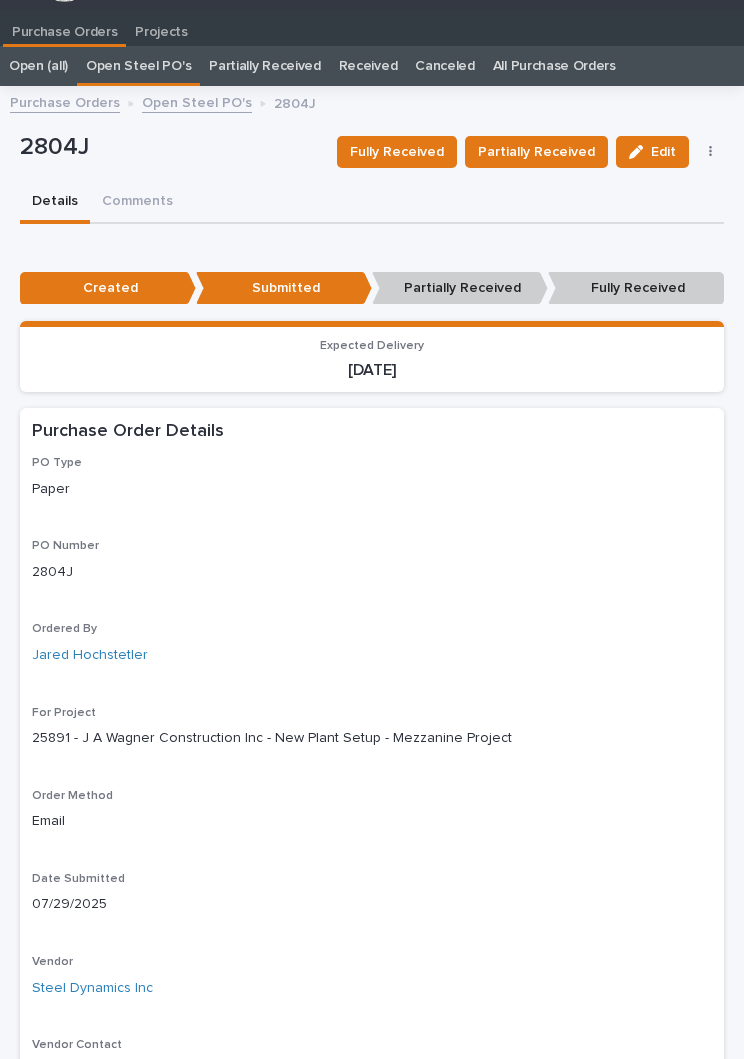 click on "Partially Received" at bounding box center [536, 152] 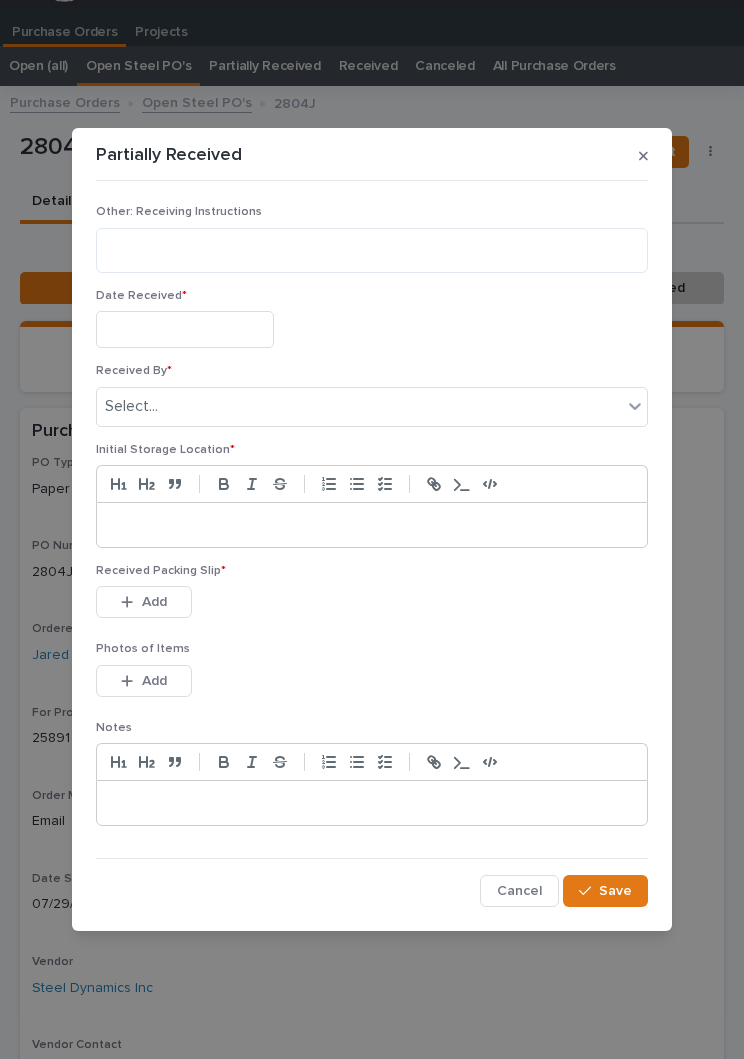 click at bounding box center (185, 329) 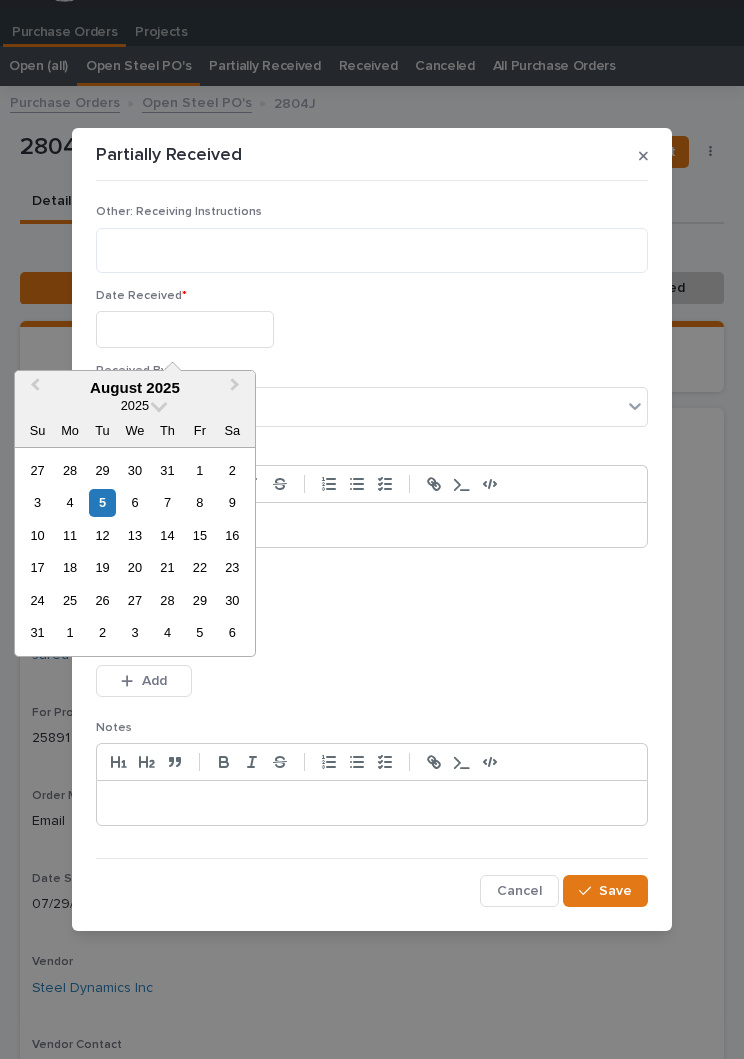 click on "5" at bounding box center [102, 502] 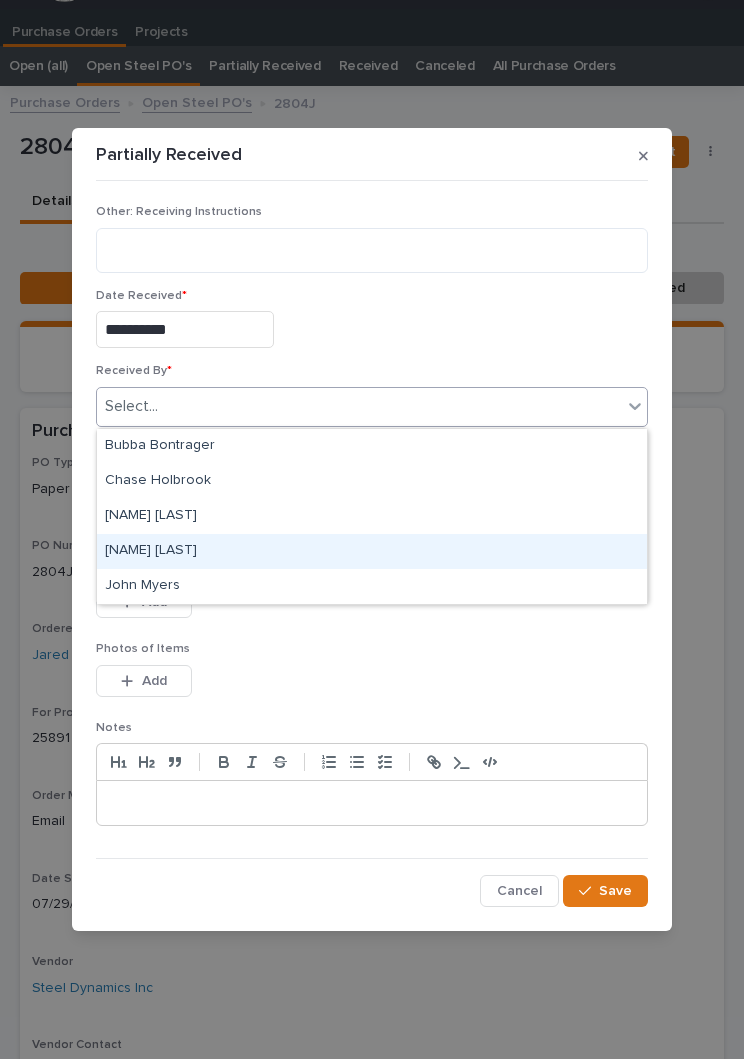 click on "[NAME] [LAST]" at bounding box center [372, 551] 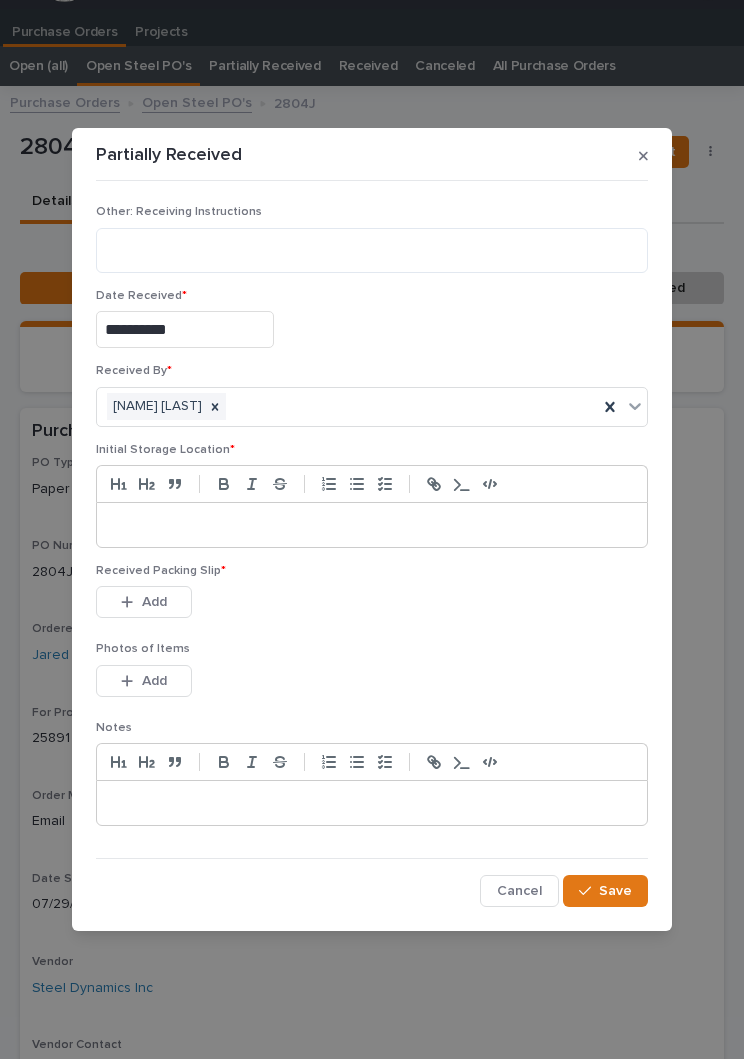 click at bounding box center [372, 525] 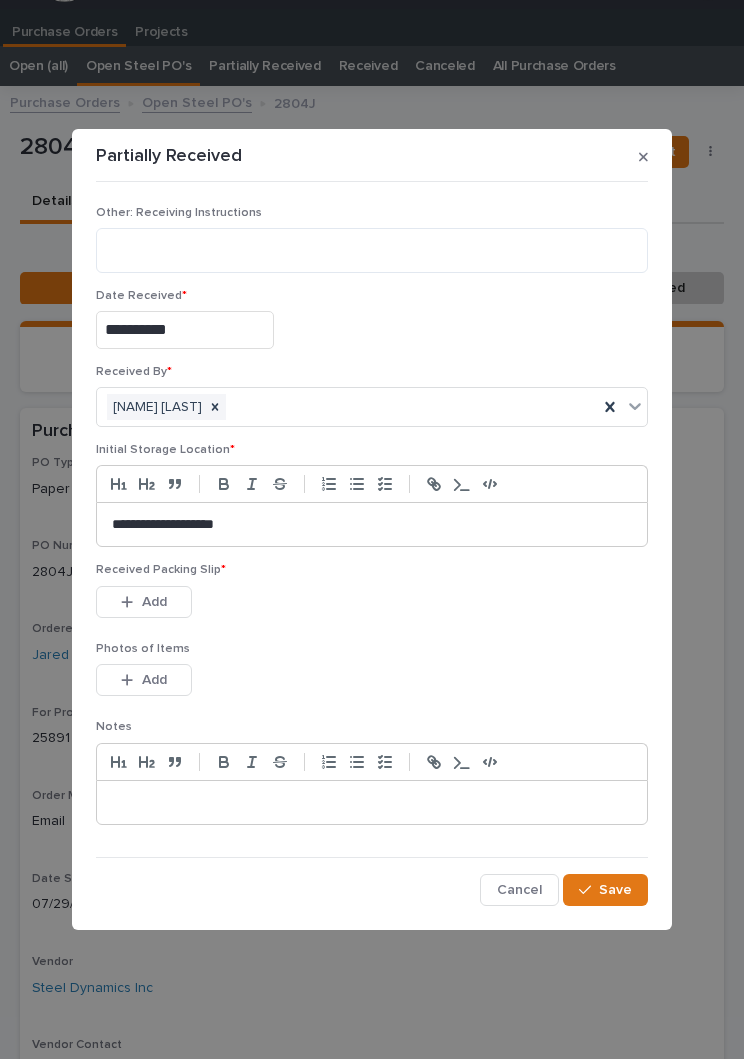 click on "Received Packing Slip * This file cannot be opened Download File Add" at bounding box center [372, 602] 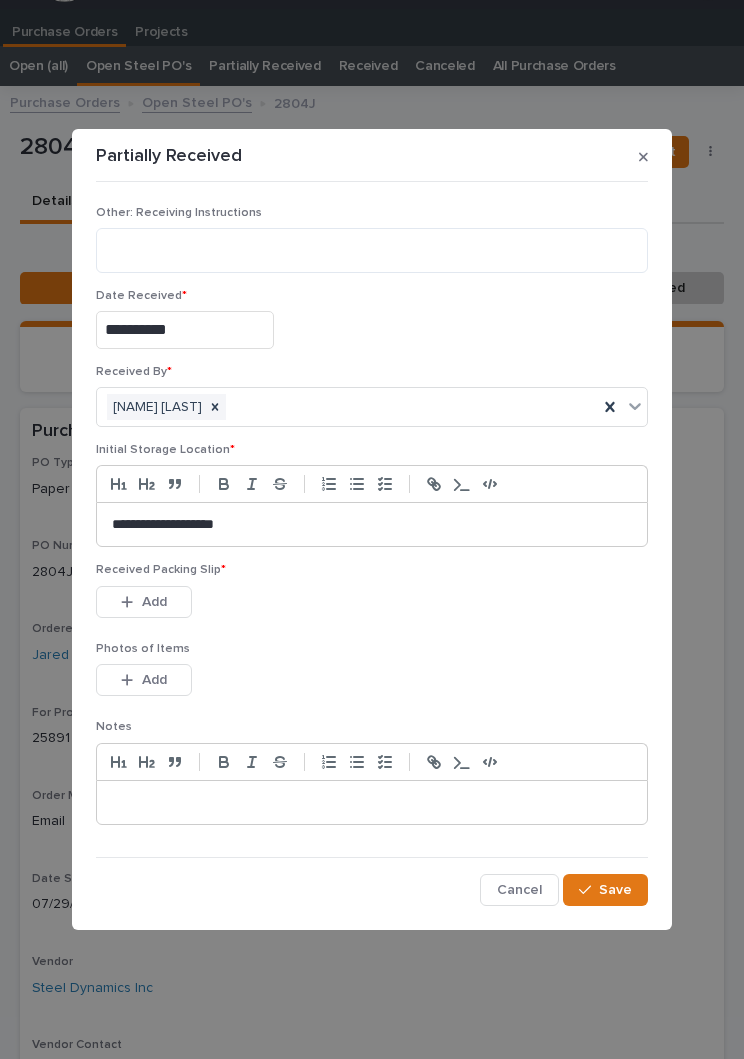 click on "Received Packing Slip * This file cannot be opened Download File Add" at bounding box center [372, 602] 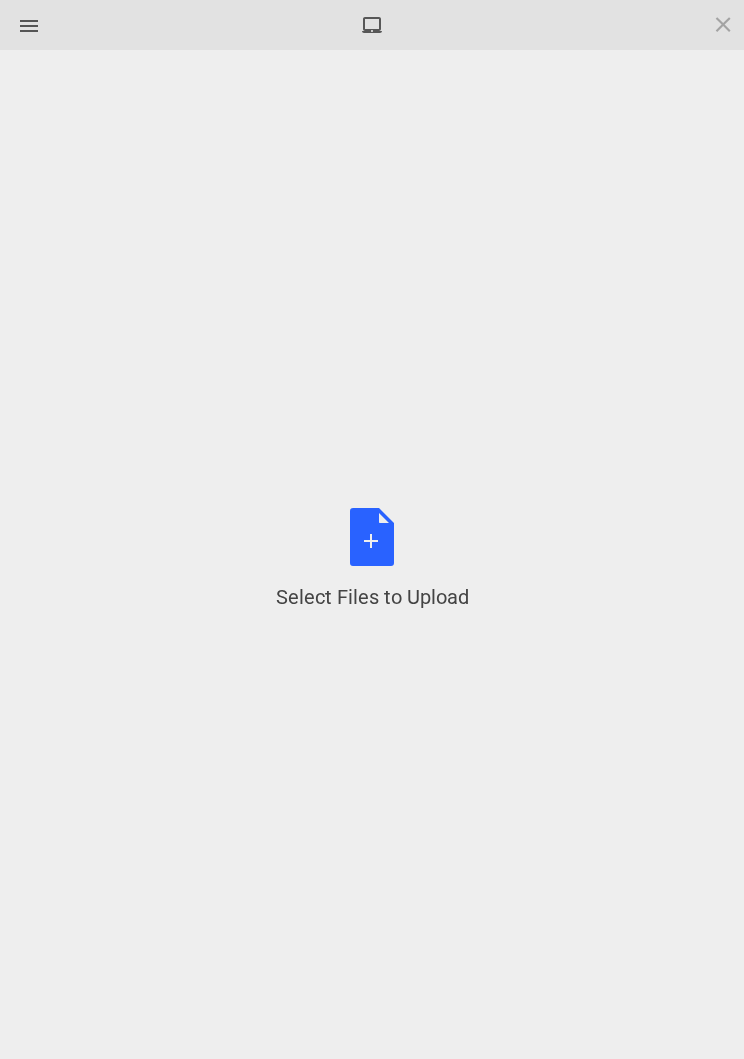 click on "Select Files to Upload
or Drag and Drop, Copy and Paste Files" at bounding box center (372, 559) 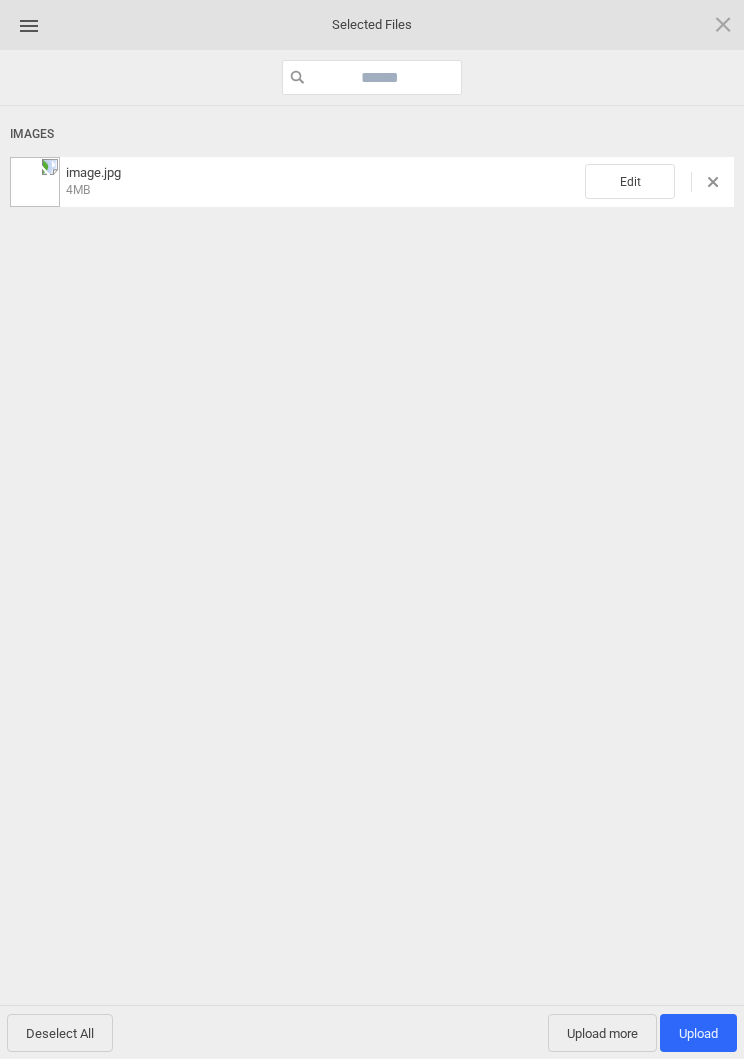 click on "Edit" at bounding box center [630, 181] 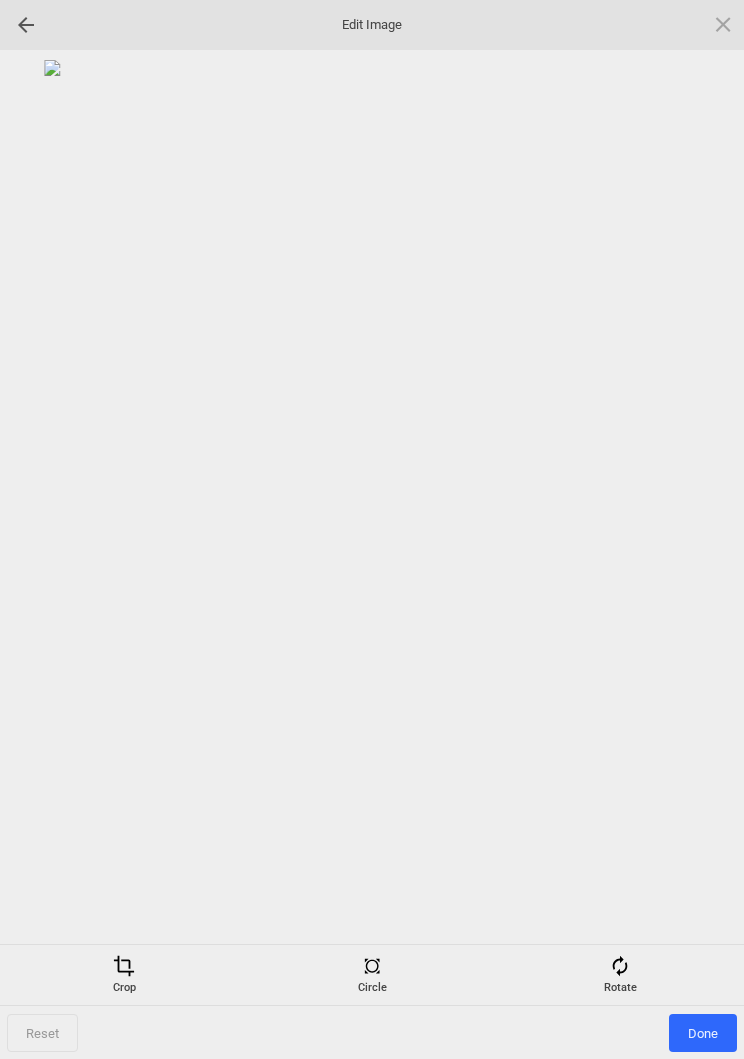click on "Rotate" at bounding box center [620, 975] 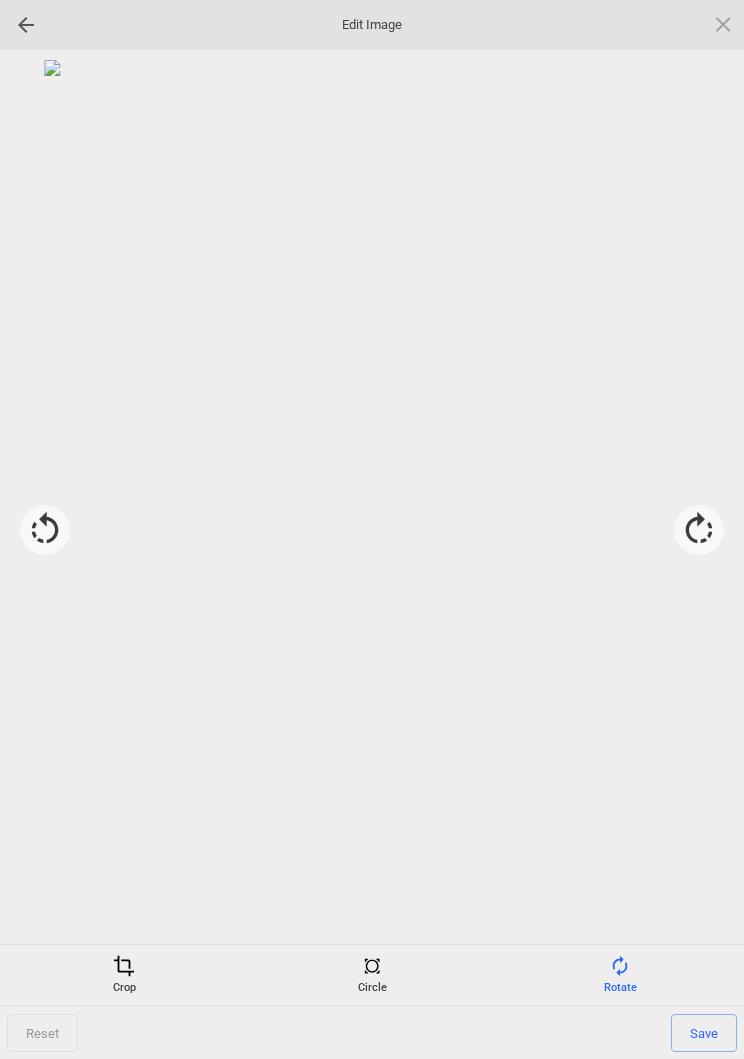 click at bounding box center (699, 530) 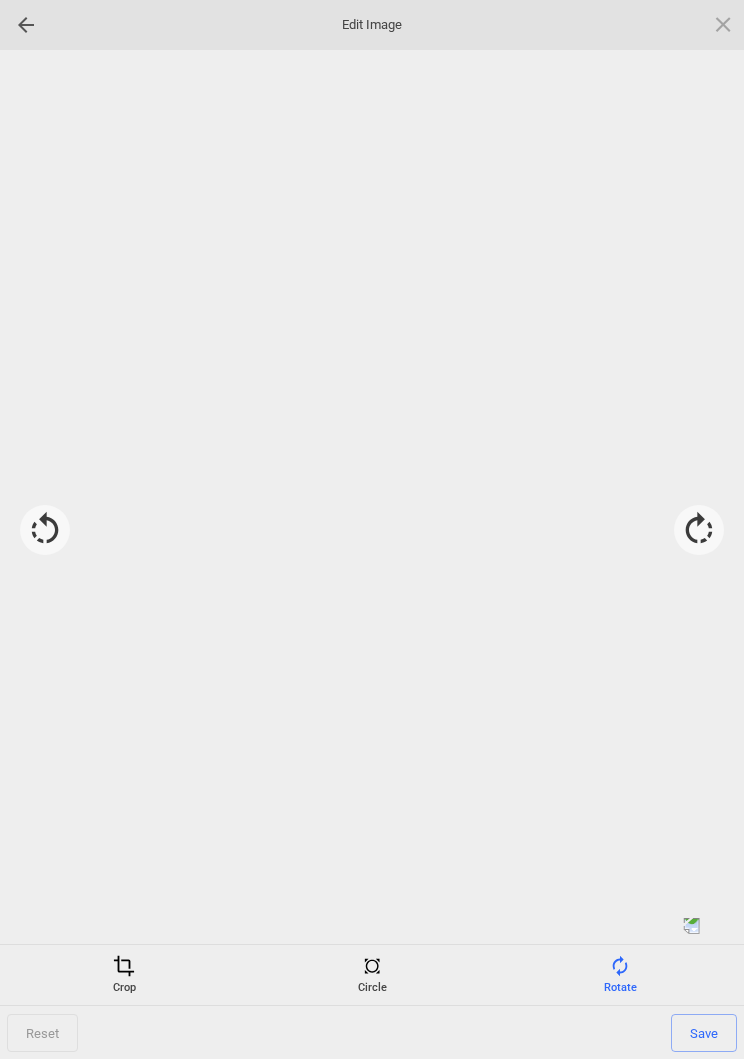 click at bounding box center (699, 530) 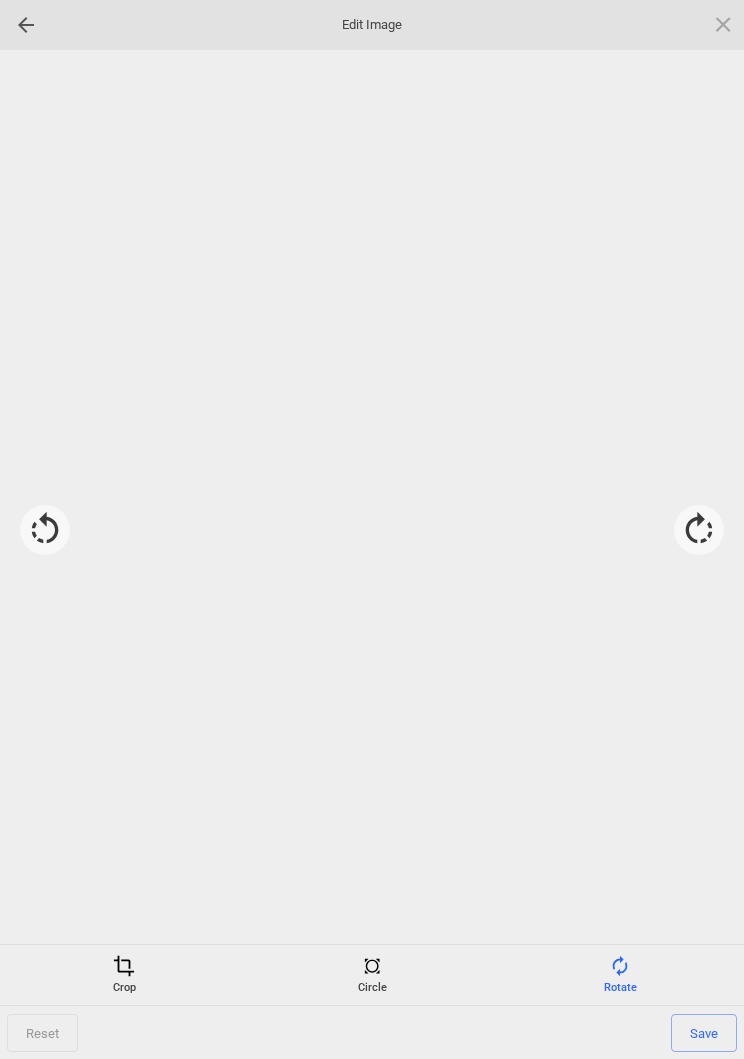 click at bounding box center (699, 530) 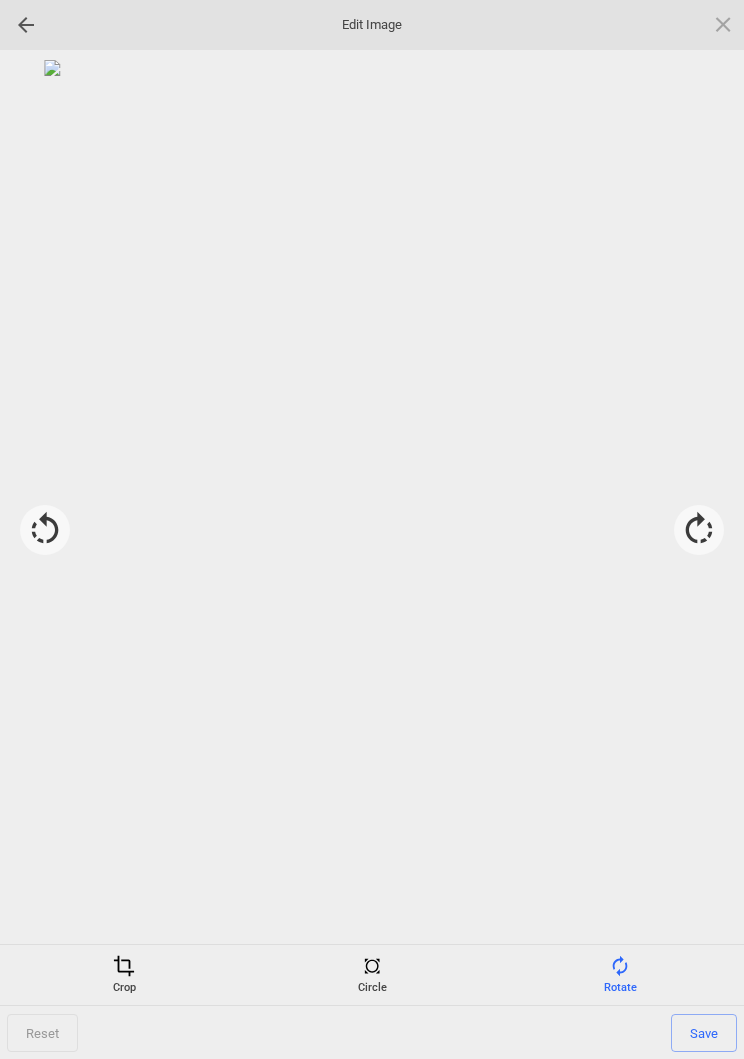 click on "Save" at bounding box center (704, 1033) 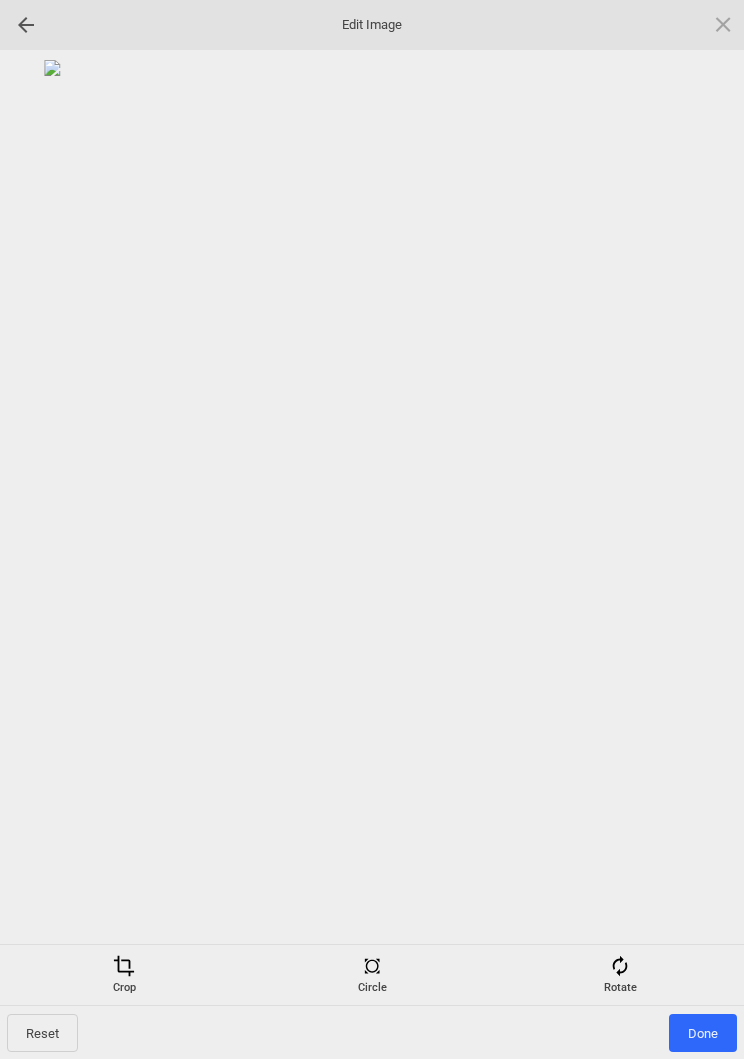 click on "Done" at bounding box center [703, 1033] 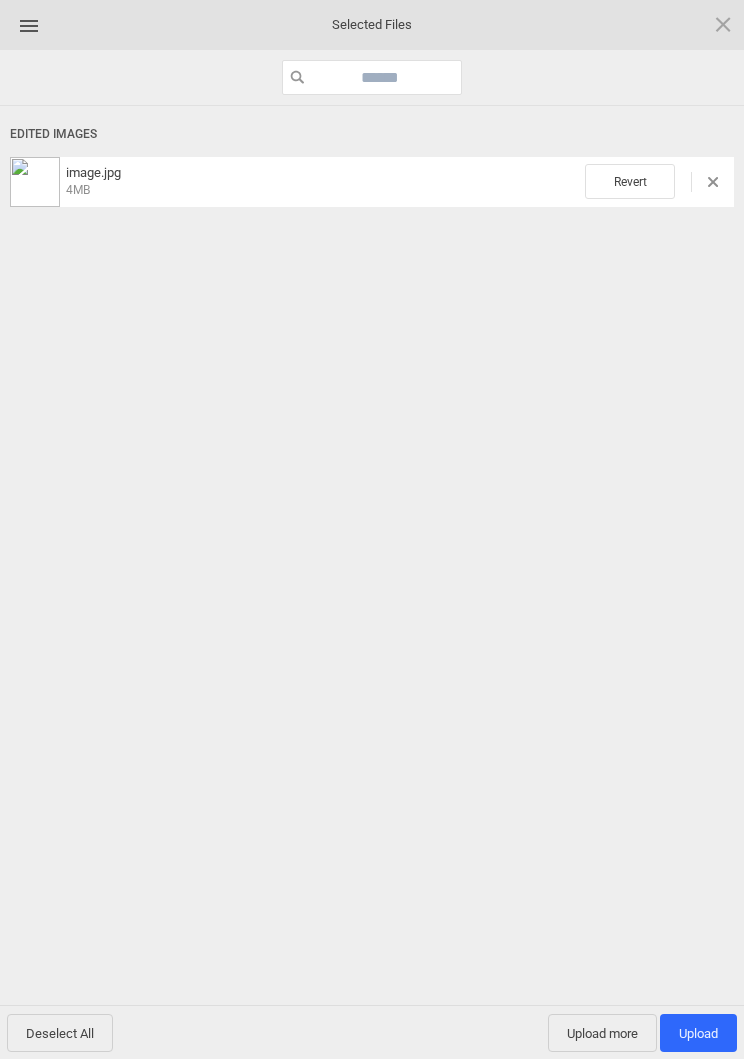 click on "Upload
1" at bounding box center (698, 1033) 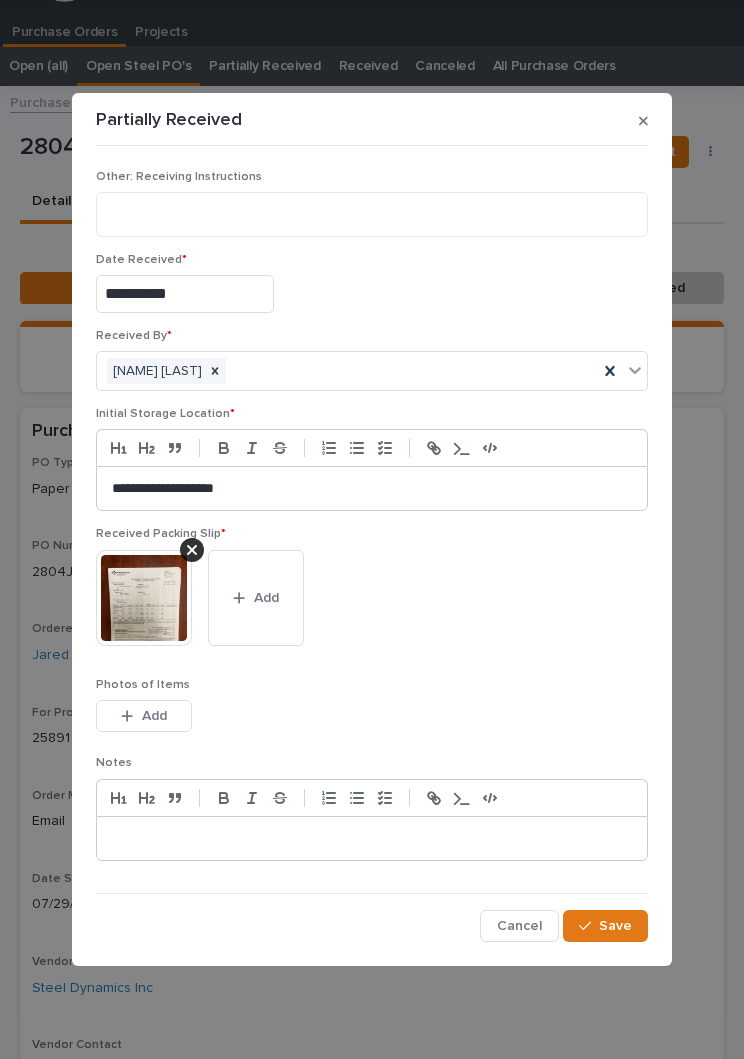click on "Save" at bounding box center [615, 926] 